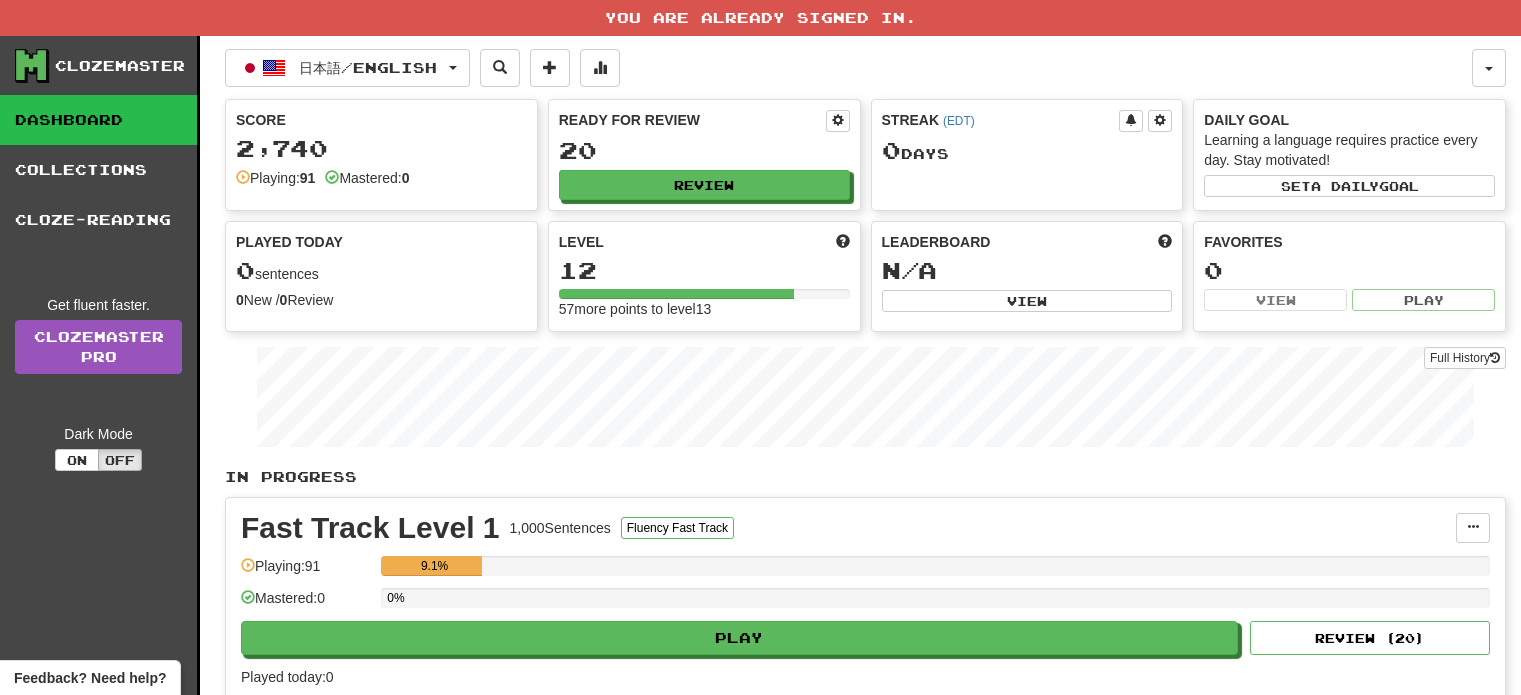 scroll, scrollTop: 0, scrollLeft: 0, axis: both 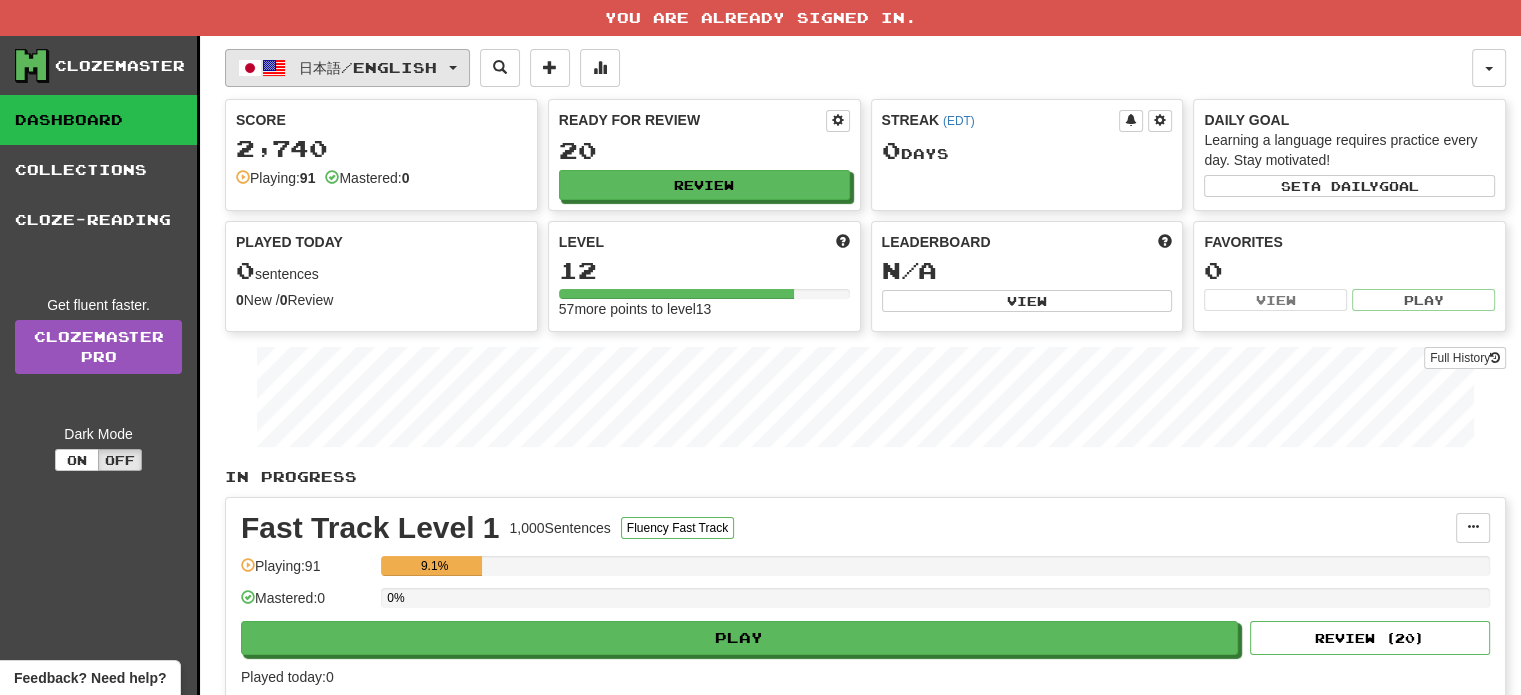 click on "日本語  /  English" at bounding box center (347, 68) 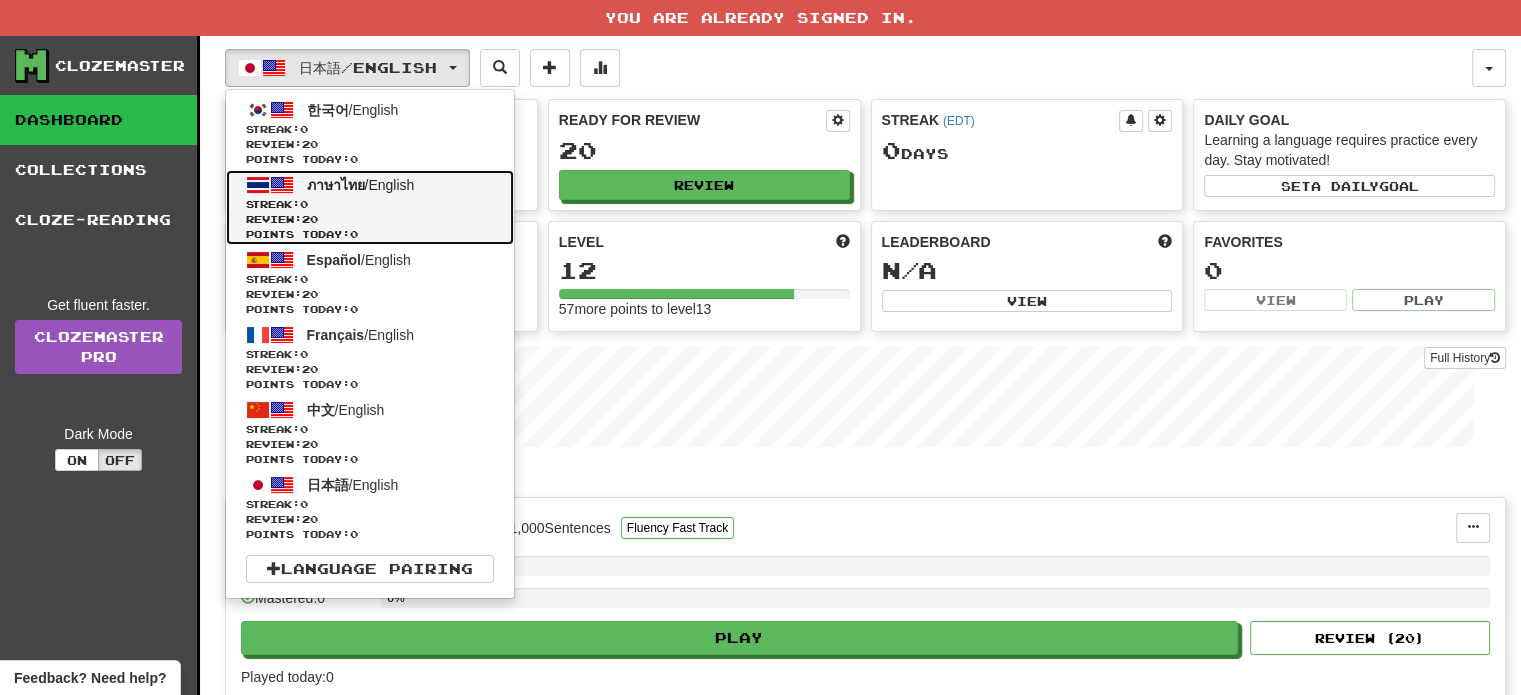 click on "ภาษาไทย  /  English" at bounding box center [361, 185] 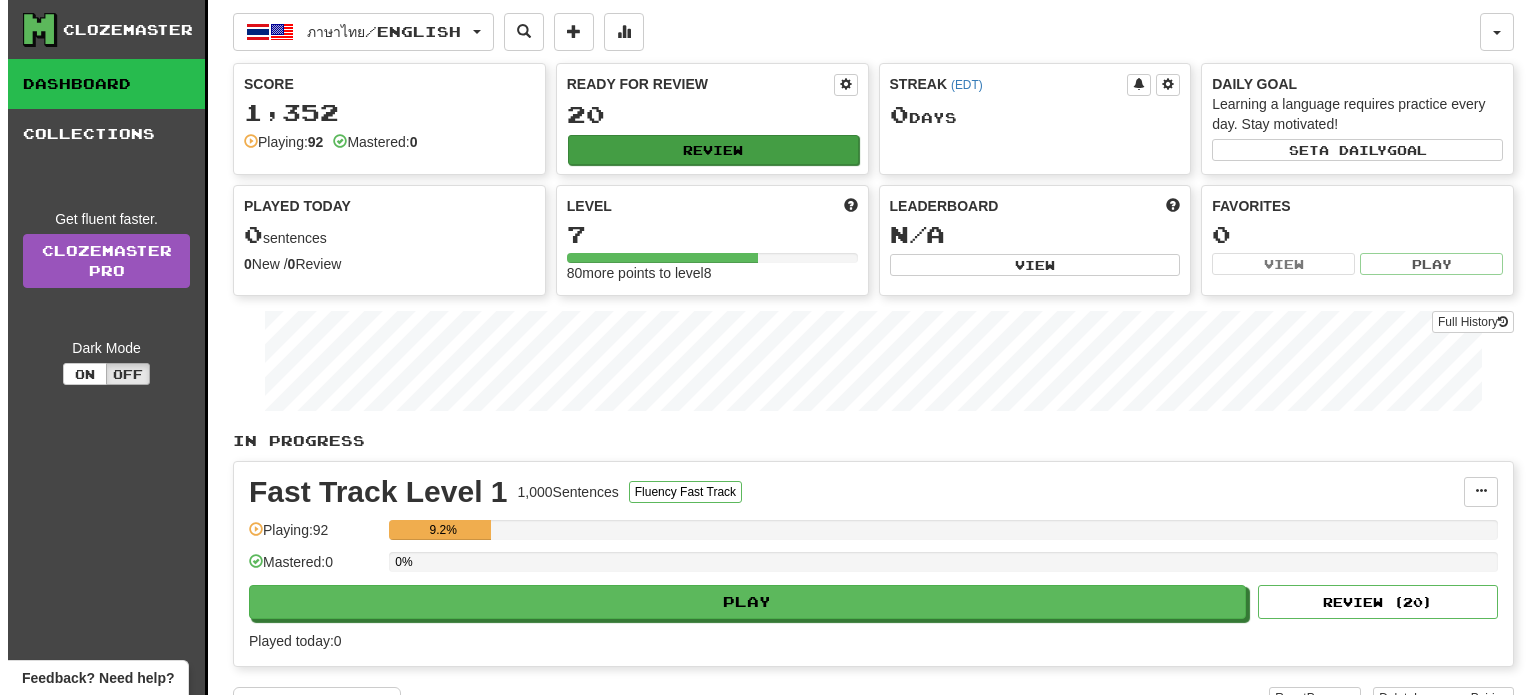 scroll, scrollTop: 0, scrollLeft: 0, axis: both 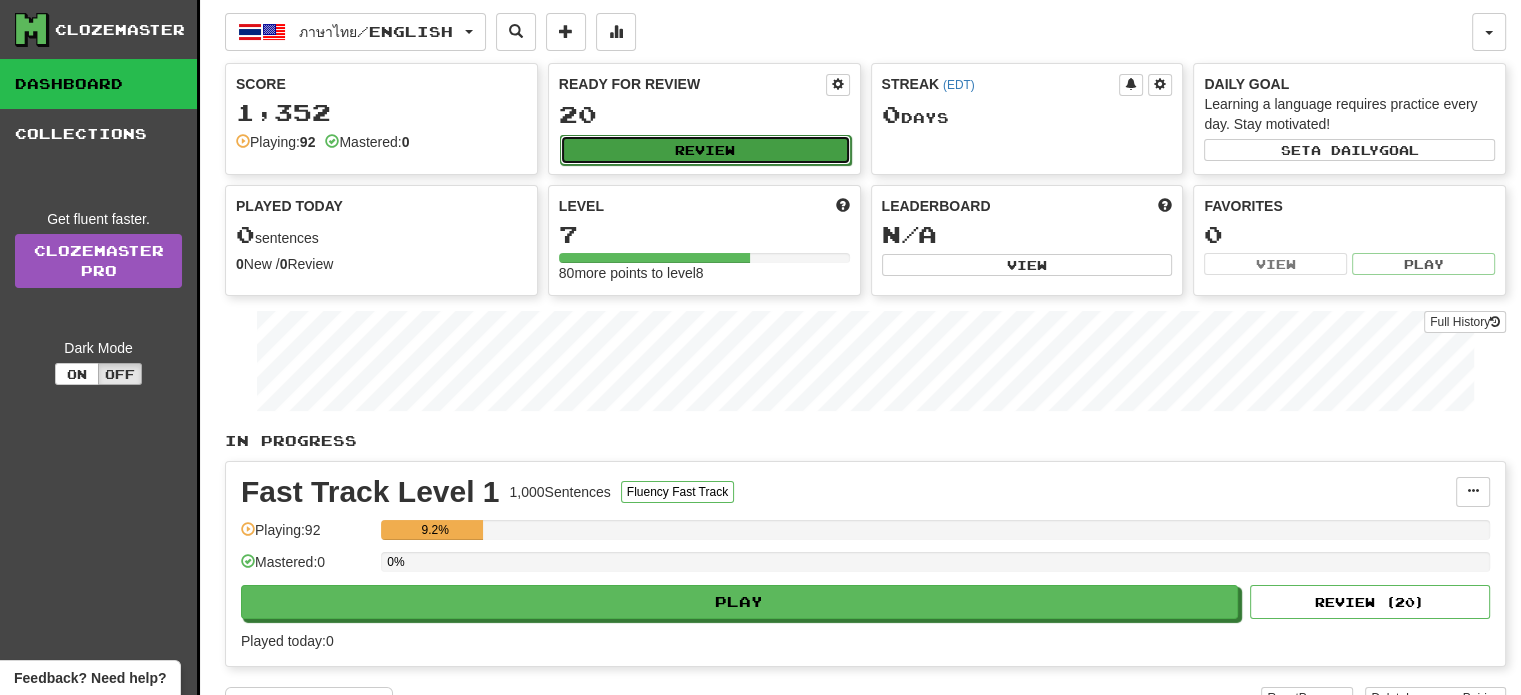 click on "Review" at bounding box center (705, 150) 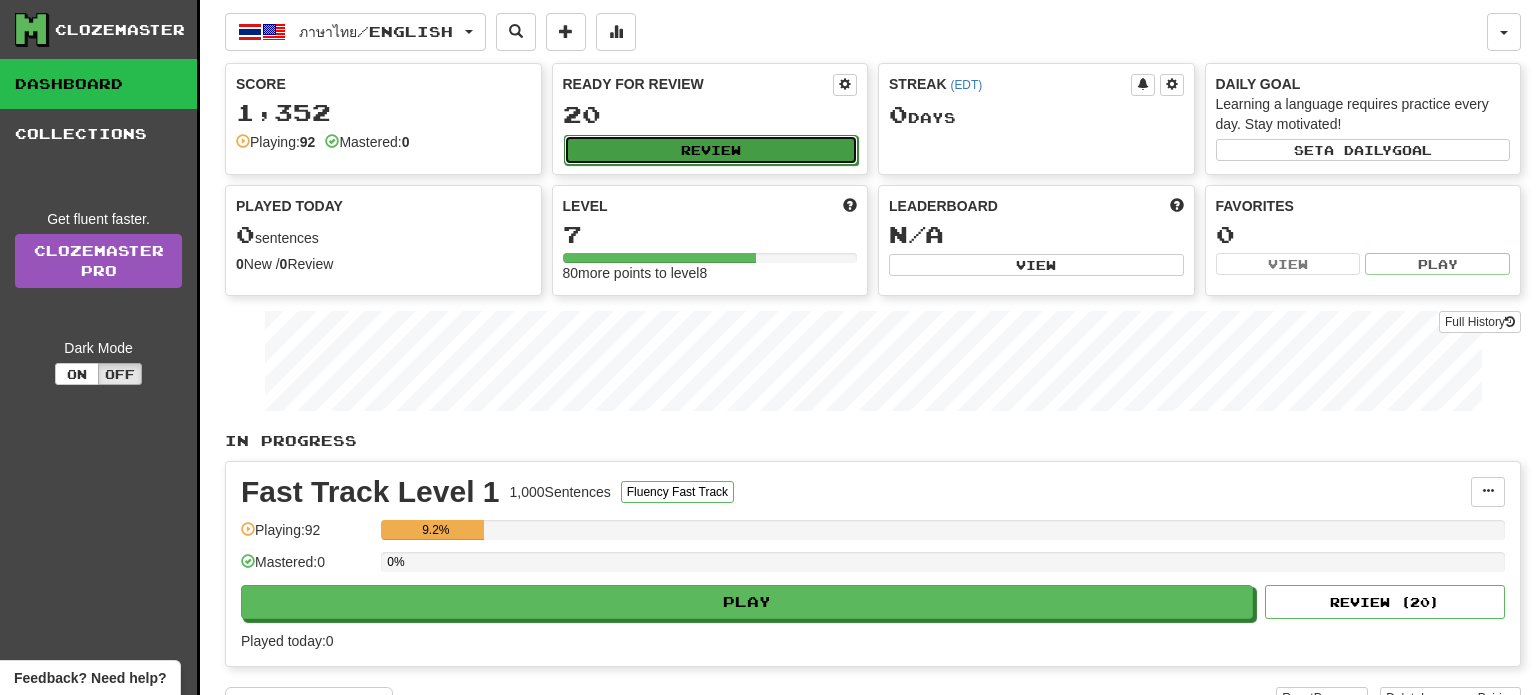 select on "**" 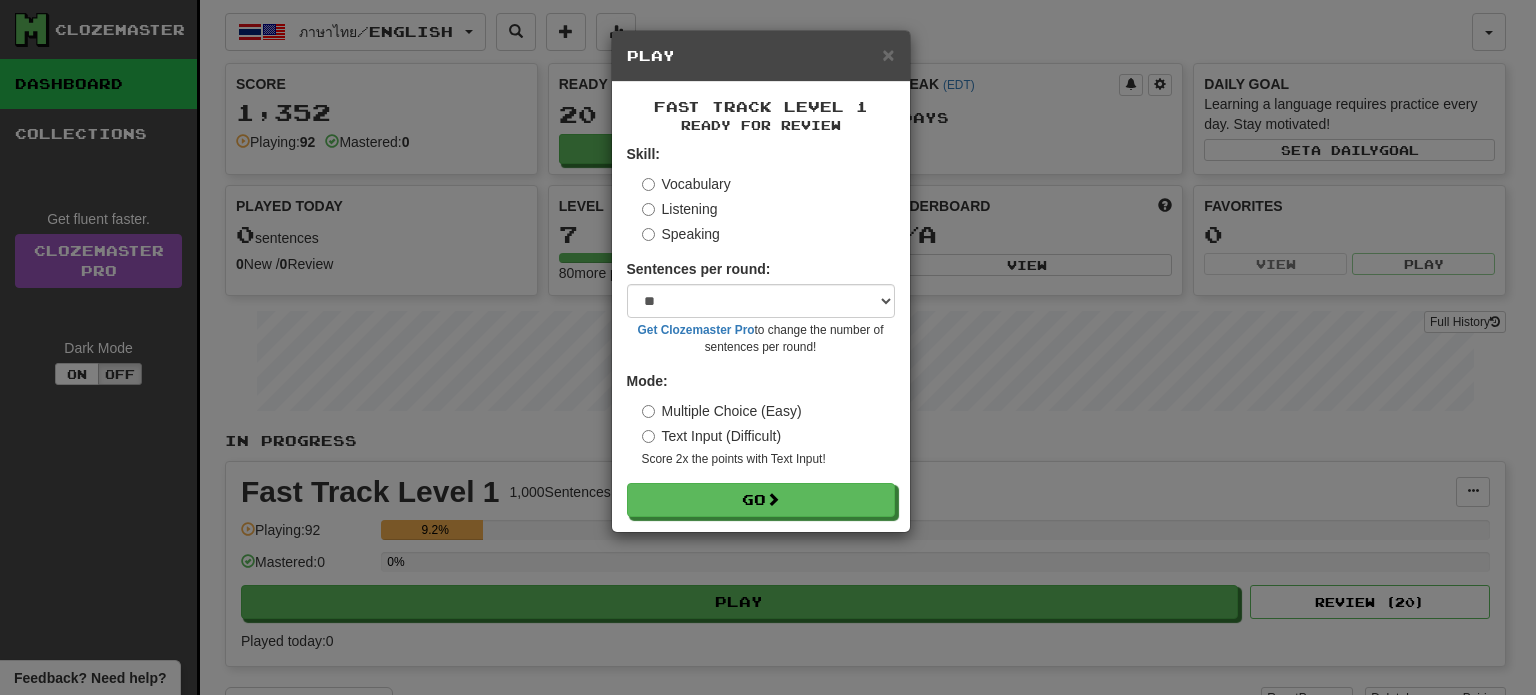 click on "Speaking" at bounding box center [681, 234] 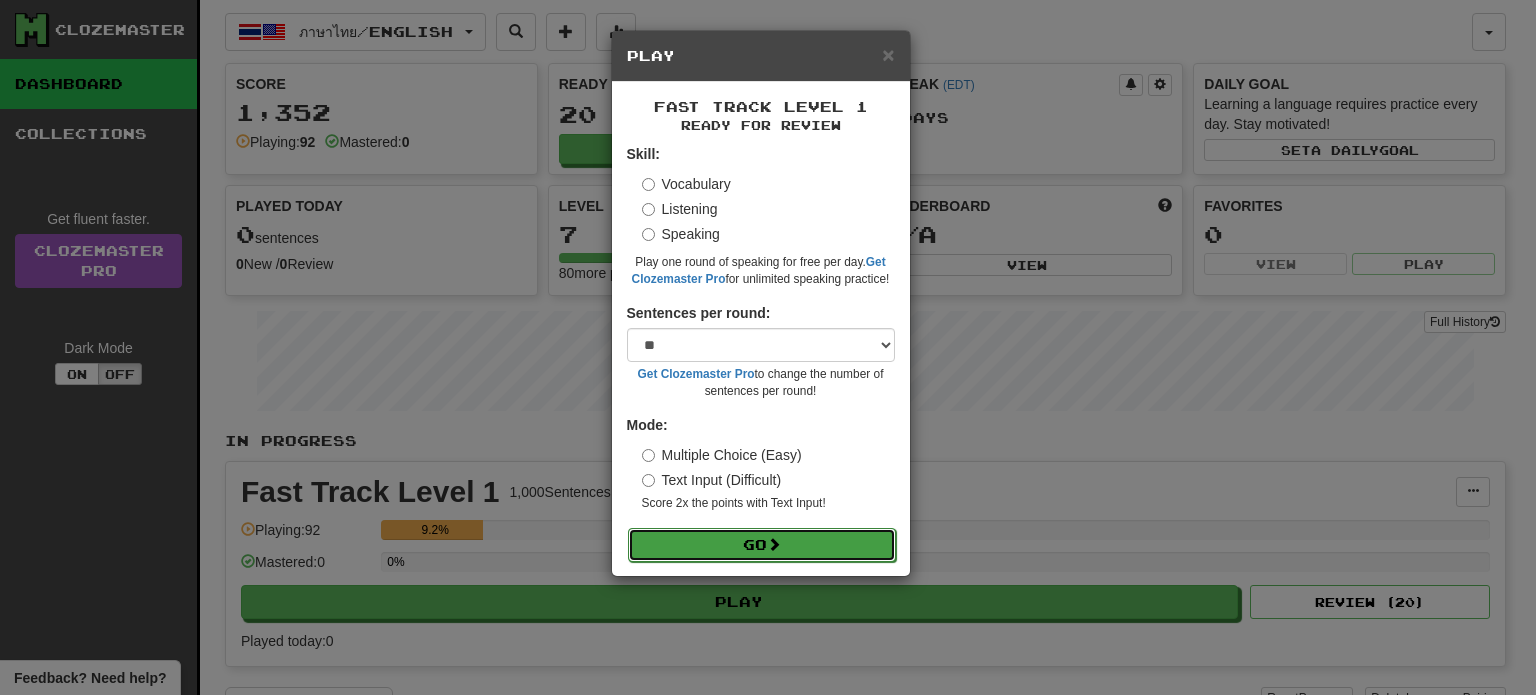 click on "Go" at bounding box center (762, 545) 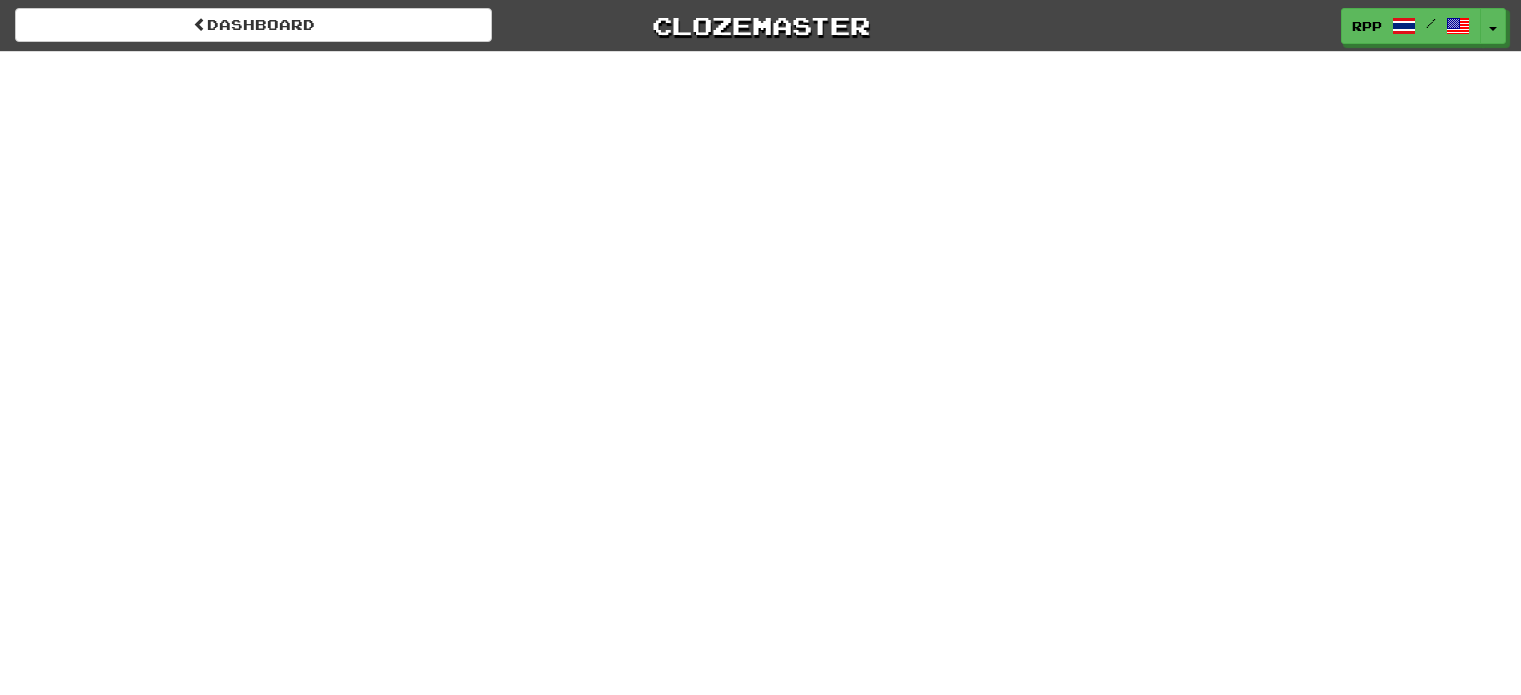 scroll, scrollTop: 0, scrollLeft: 0, axis: both 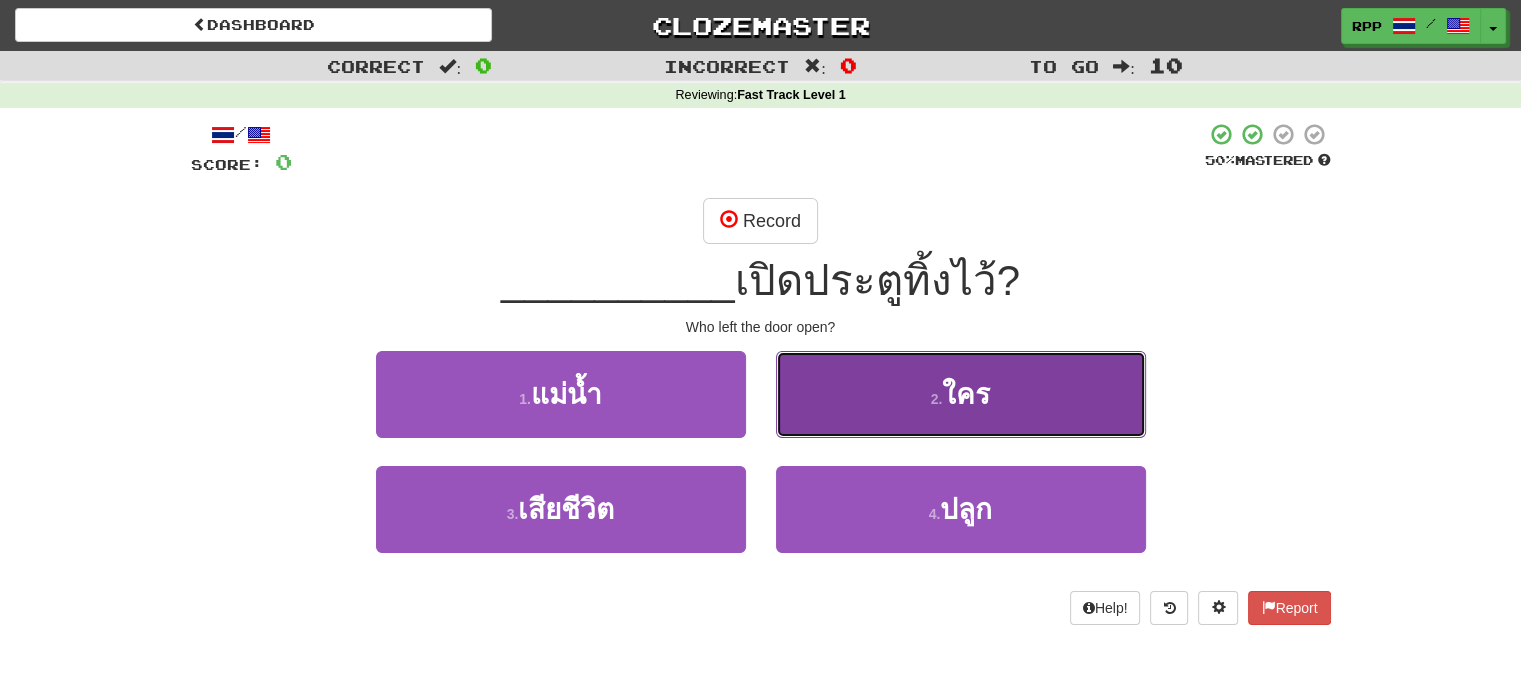 click on "2 .  ใคร" at bounding box center (961, 394) 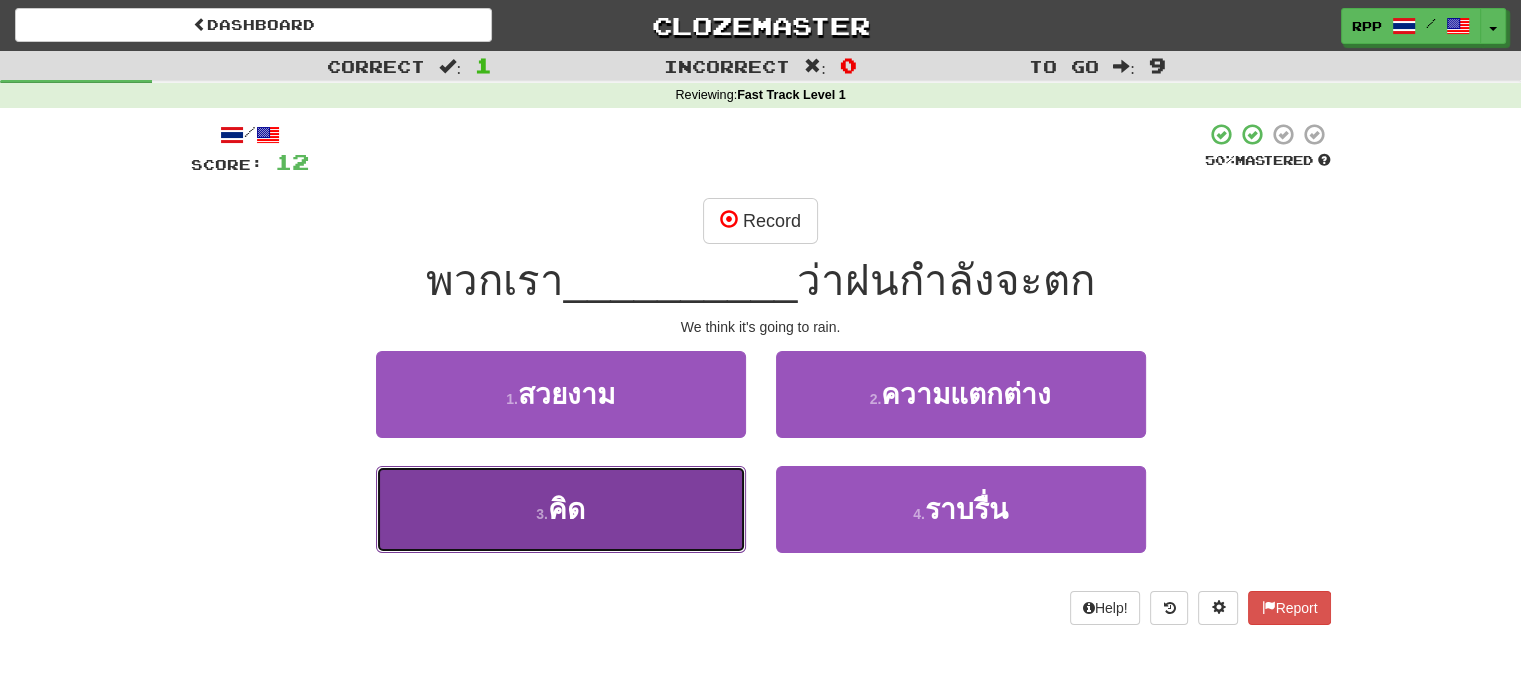 click on "3 .  คิด" at bounding box center (561, 509) 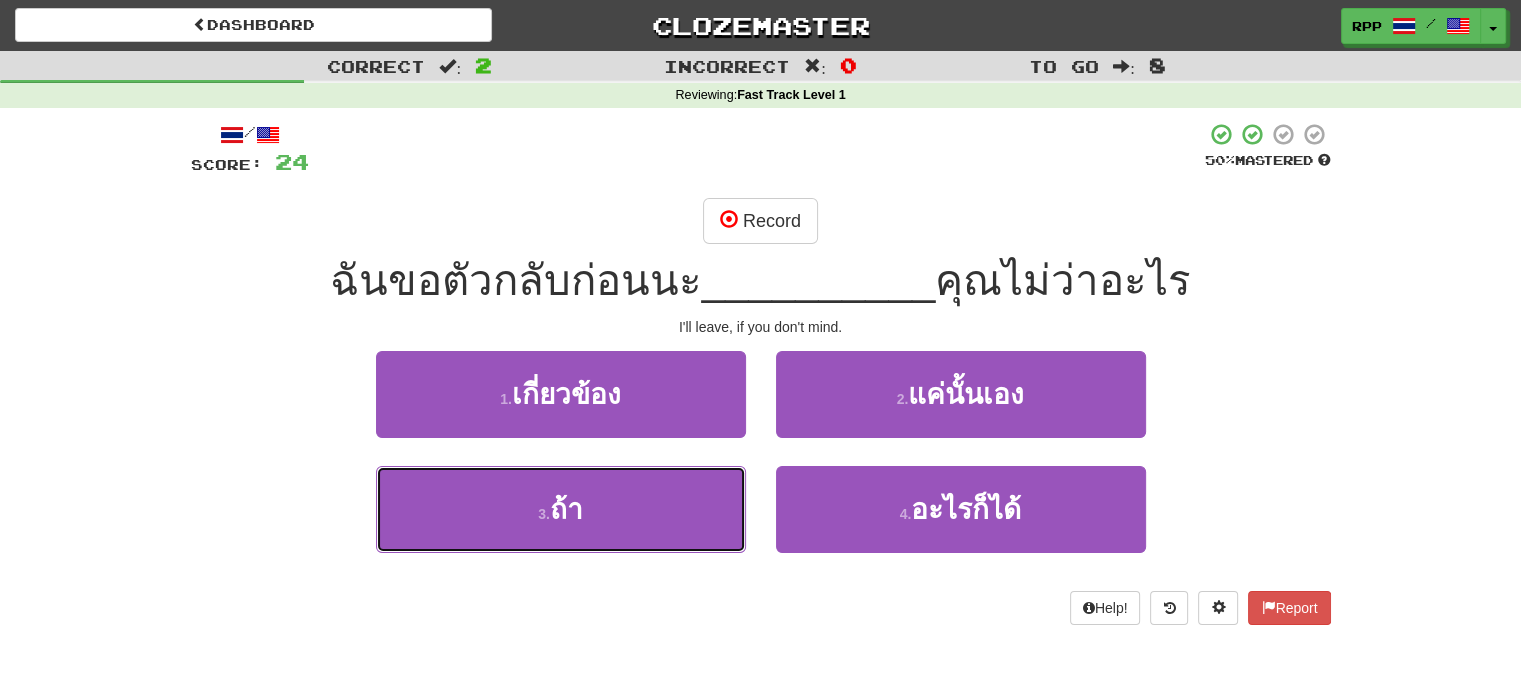 click on "3 .  ถ้า" at bounding box center (561, 509) 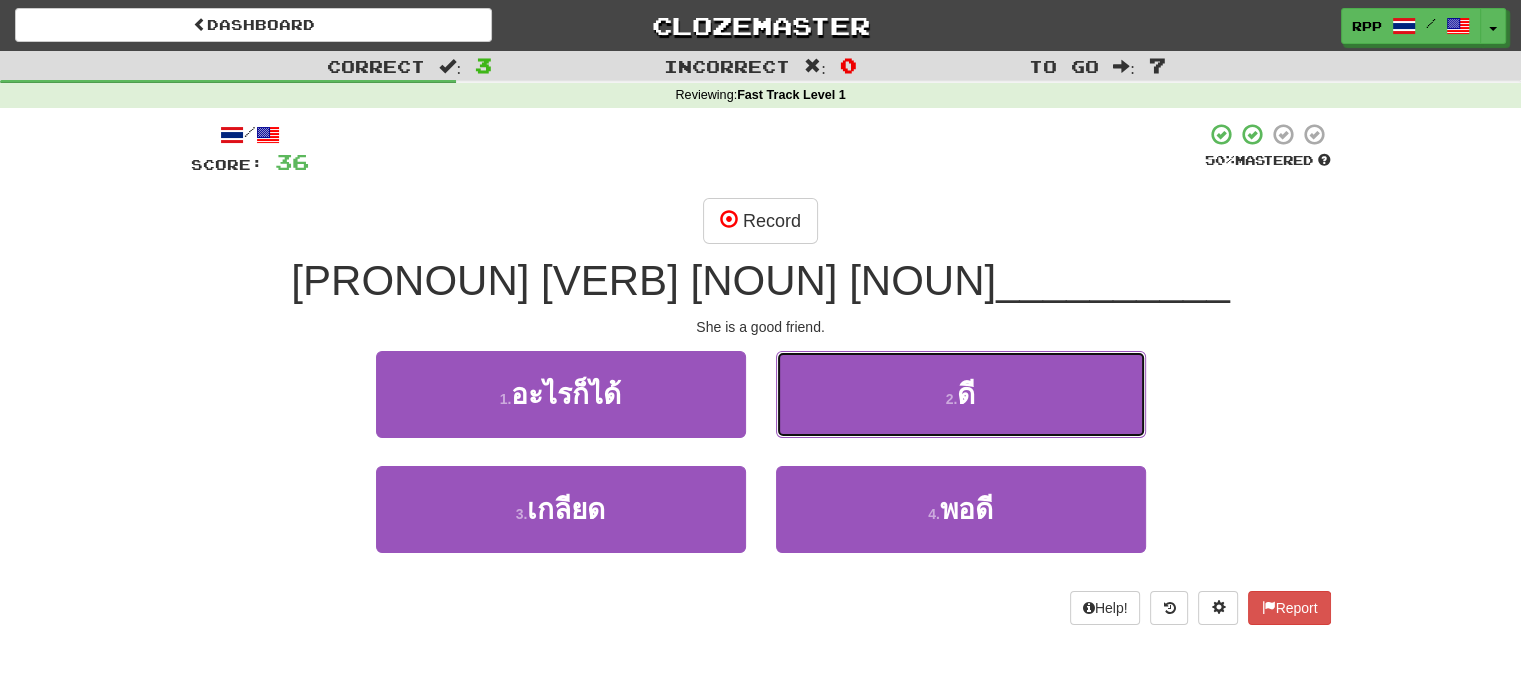 click on "2 .  ดี" at bounding box center [961, 394] 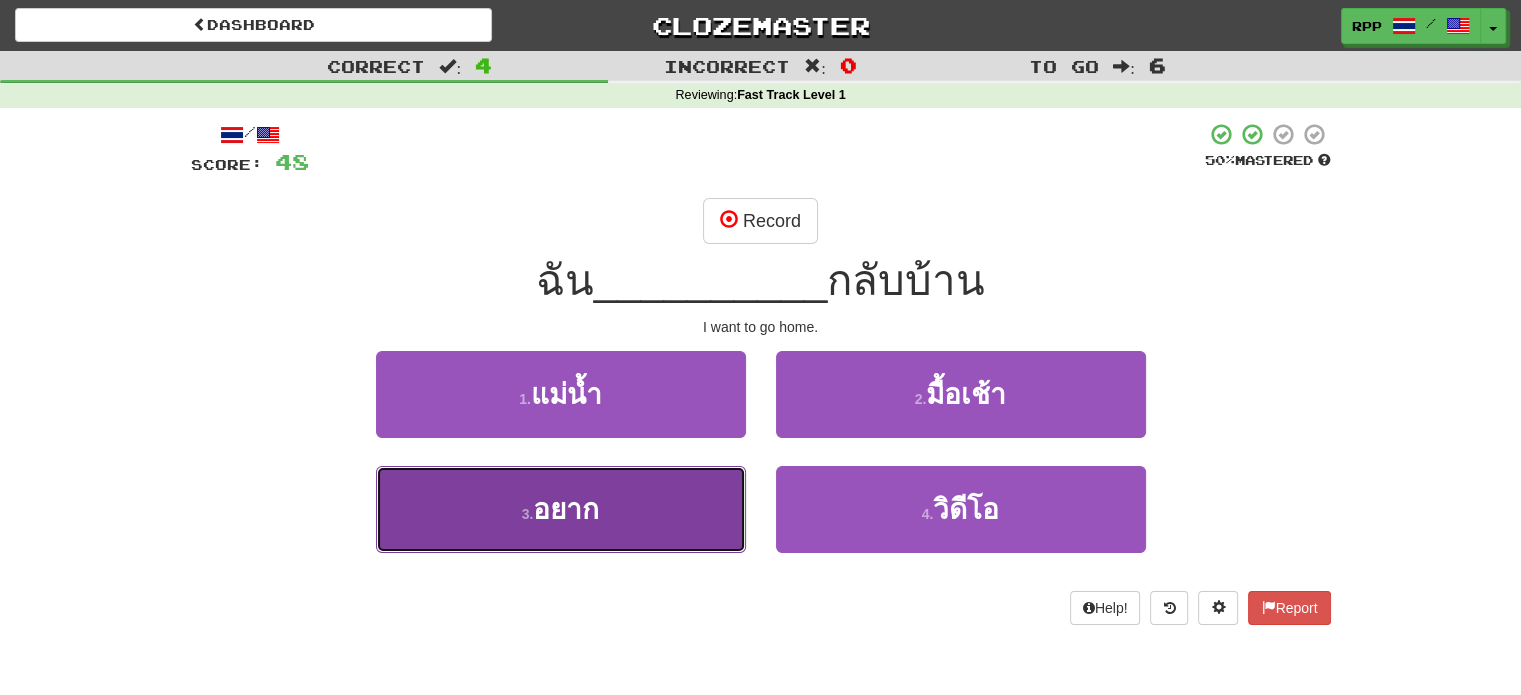 click on "3 .  อยาก" at bounding box center [561, 509] 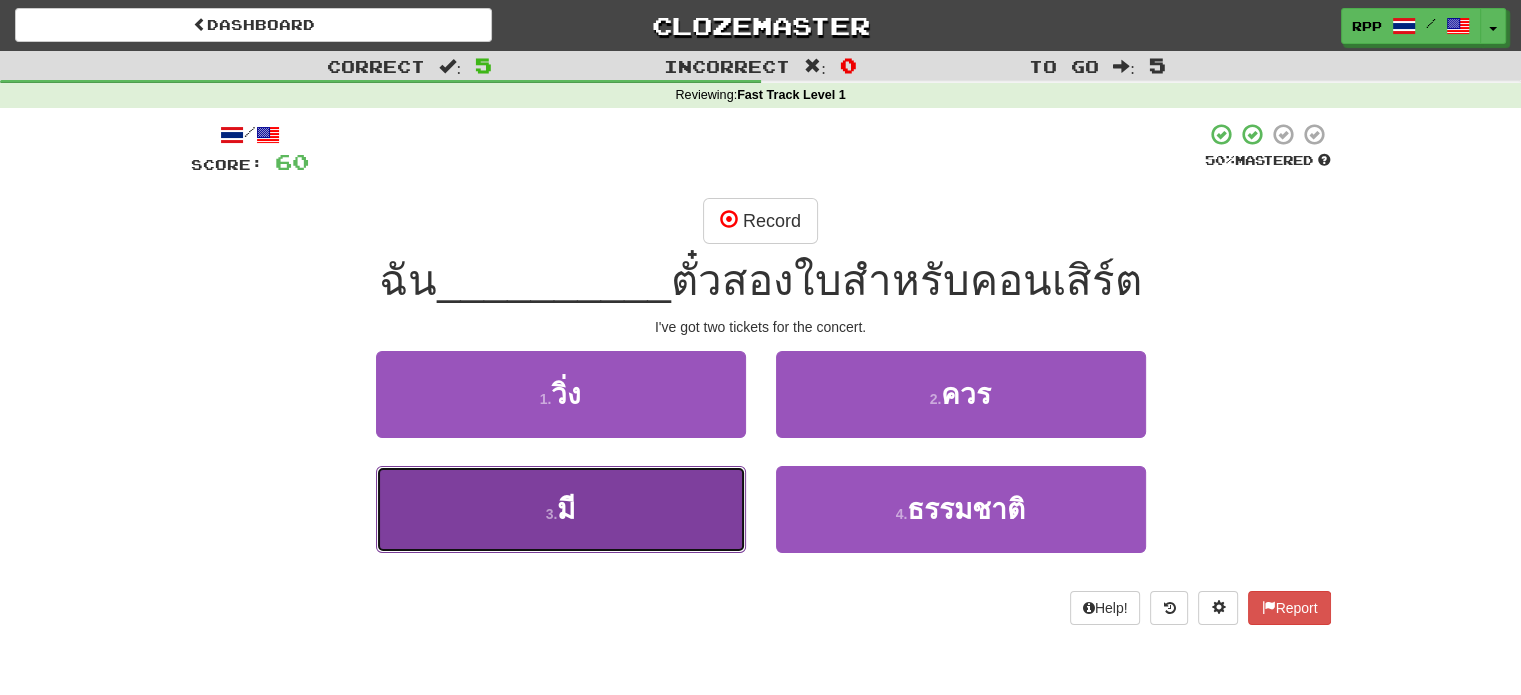 click on "3 .  มี" at bounding box center (561, 509) 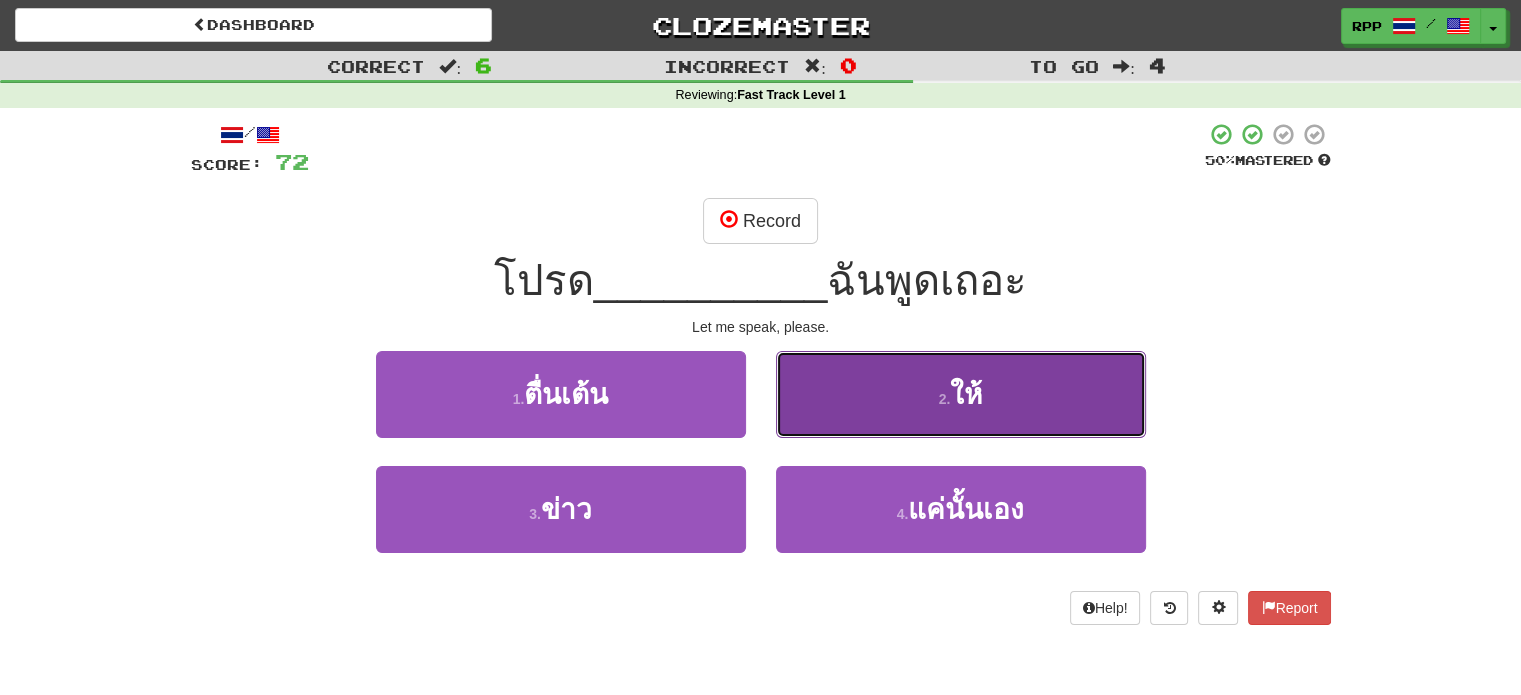 click on "2 .  ให้" at bounding box center [961, 394] 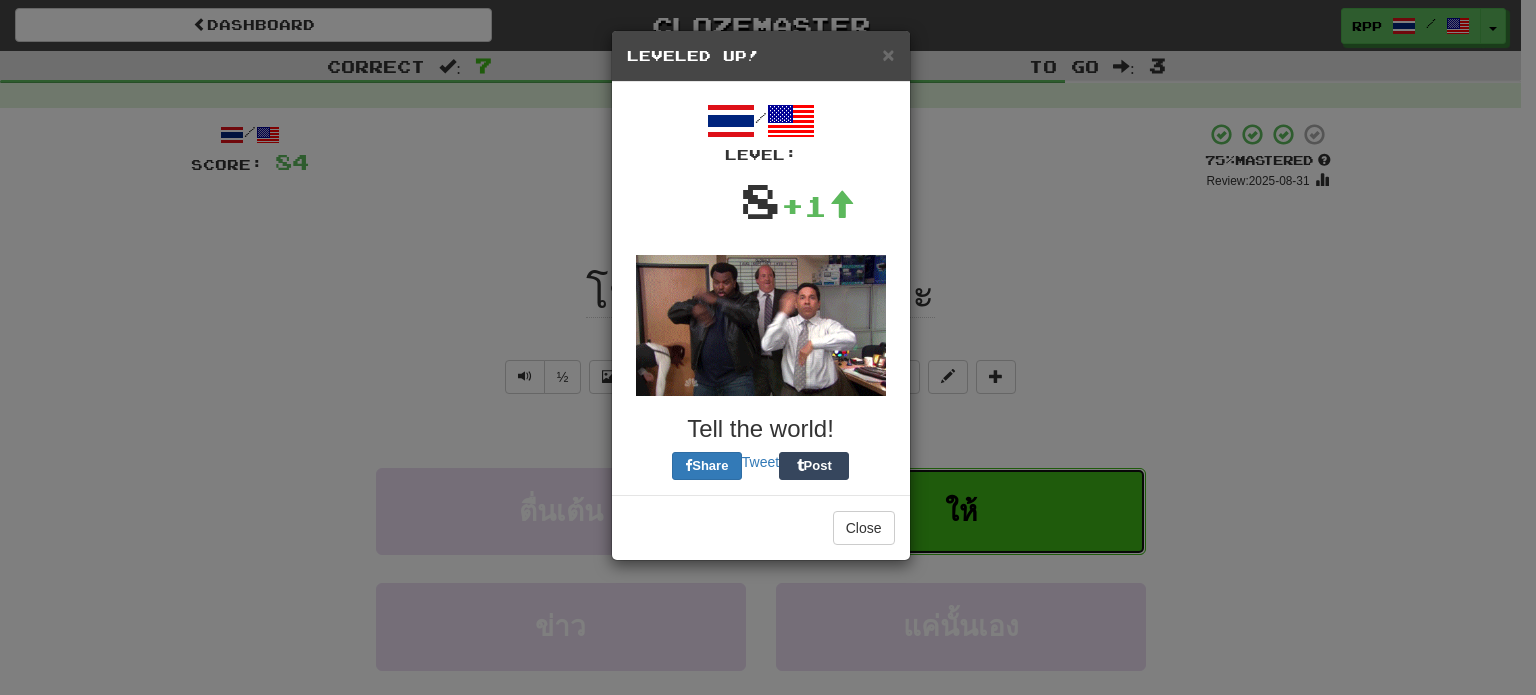 click on "ให้" at bounding box center [961, 511] 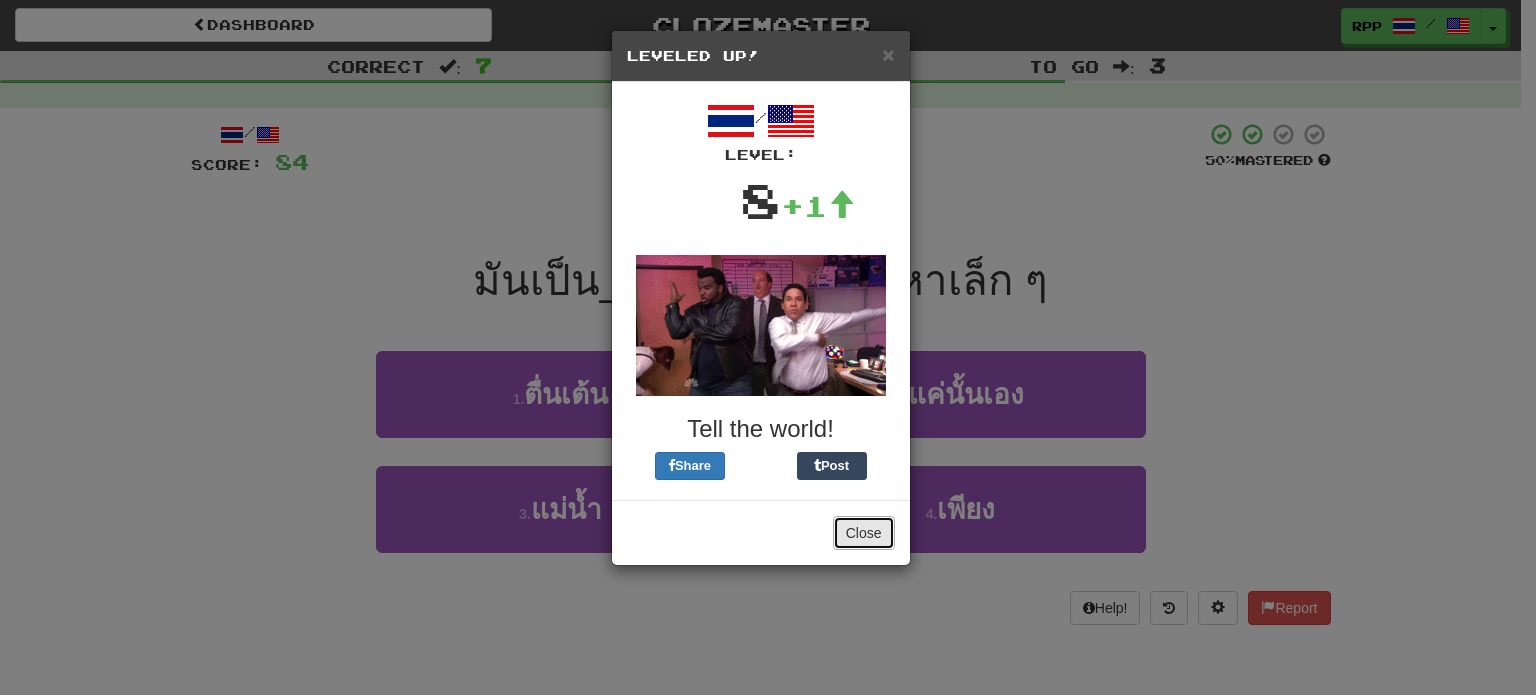 click on "Close" at bounding box center (864, 533) 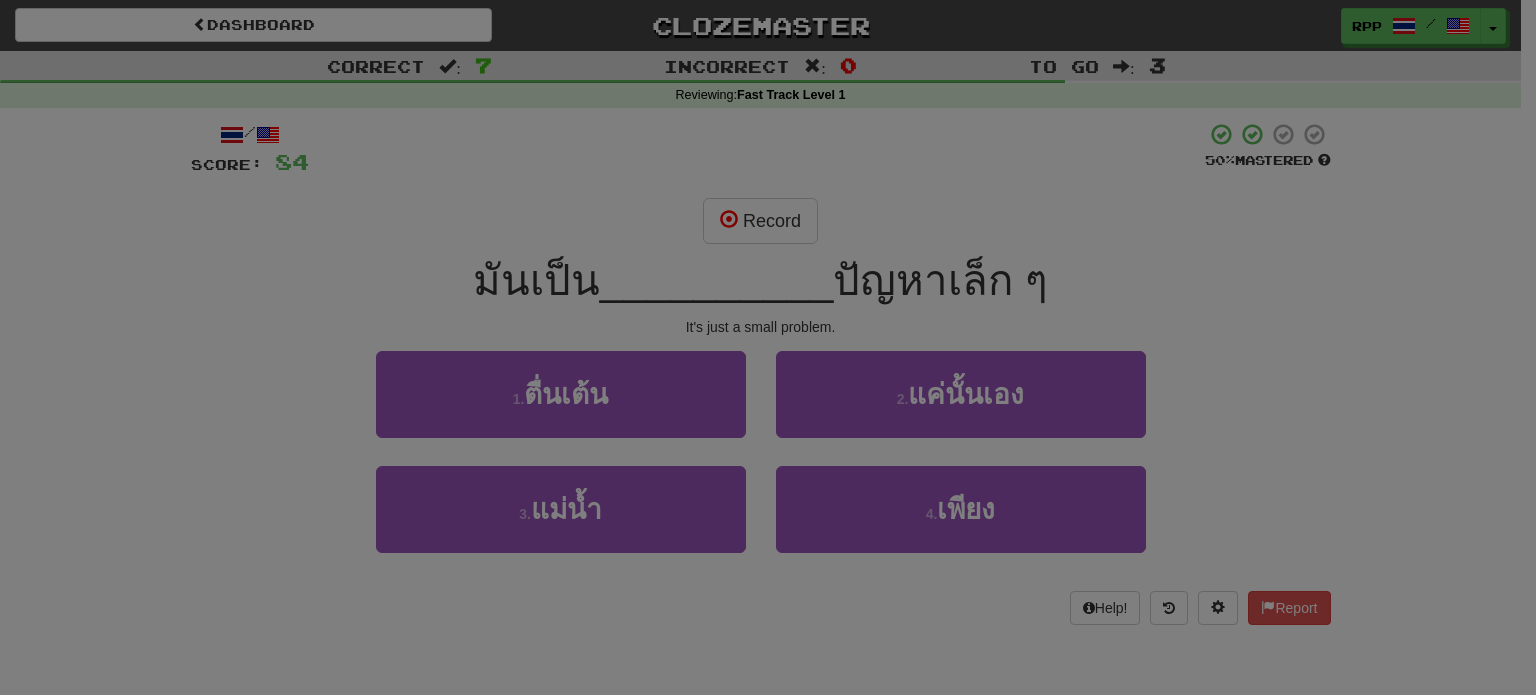 click on "× Leveled Up!  /  Level: 8 +1 Tell the world!  Share  Post Close" at bounding box center (768, 347) 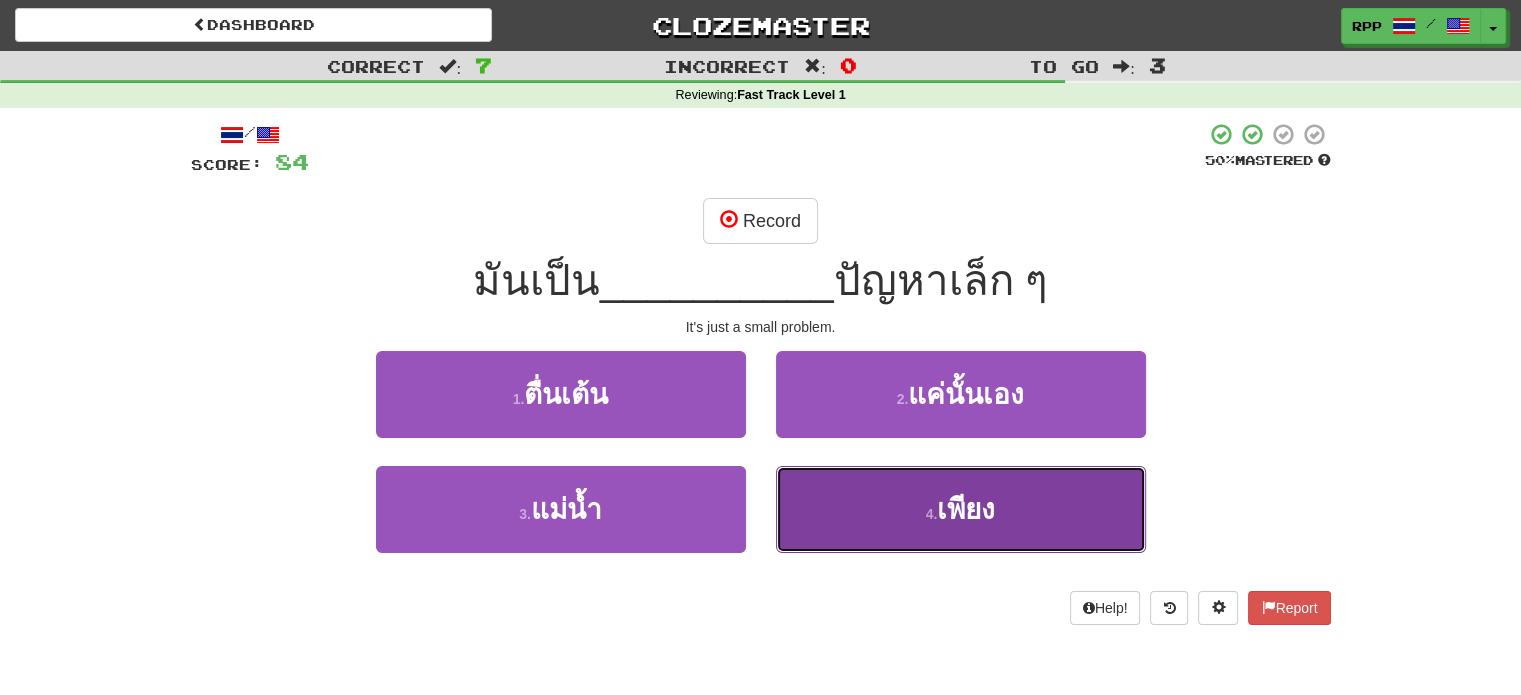 click on "4 .  เพียง" at bounding box center (961, 509) 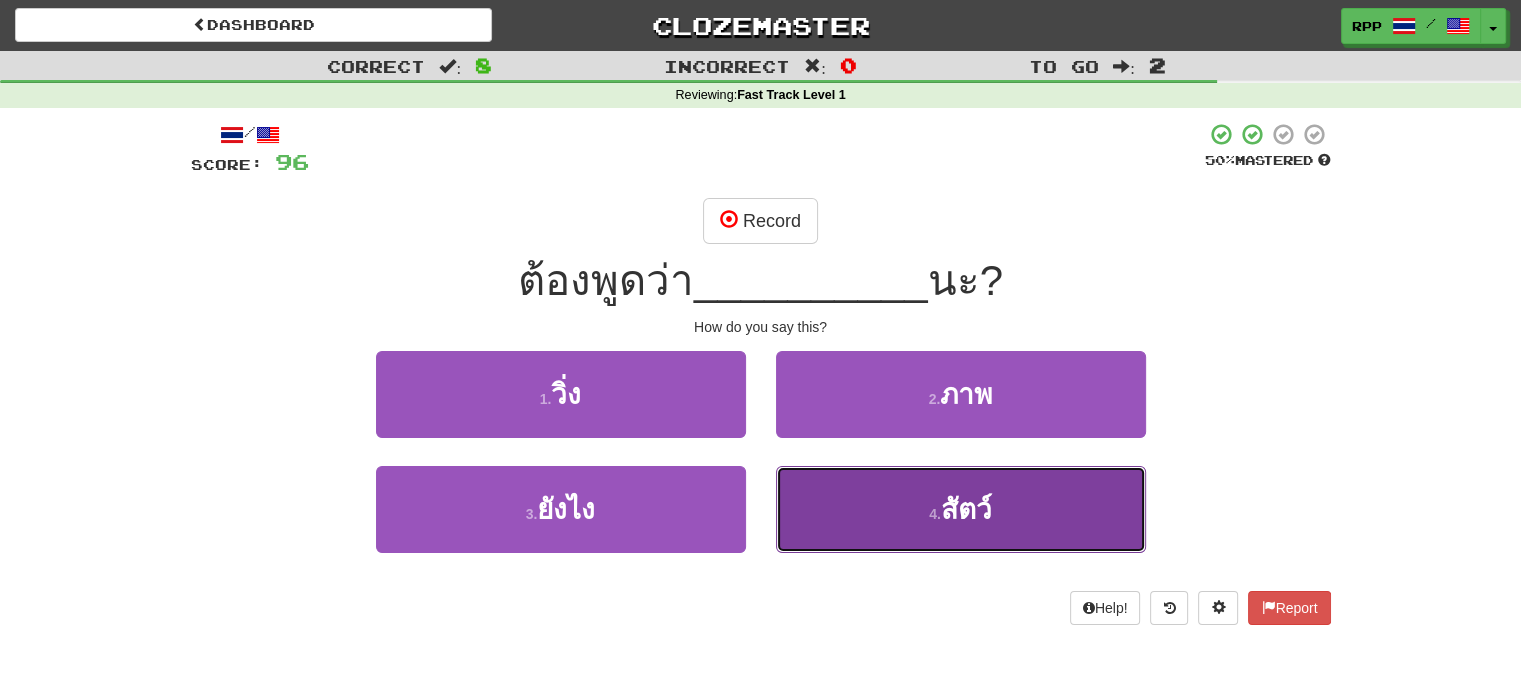click on "4 .  สัตว์" at bounding box center (961, 509) 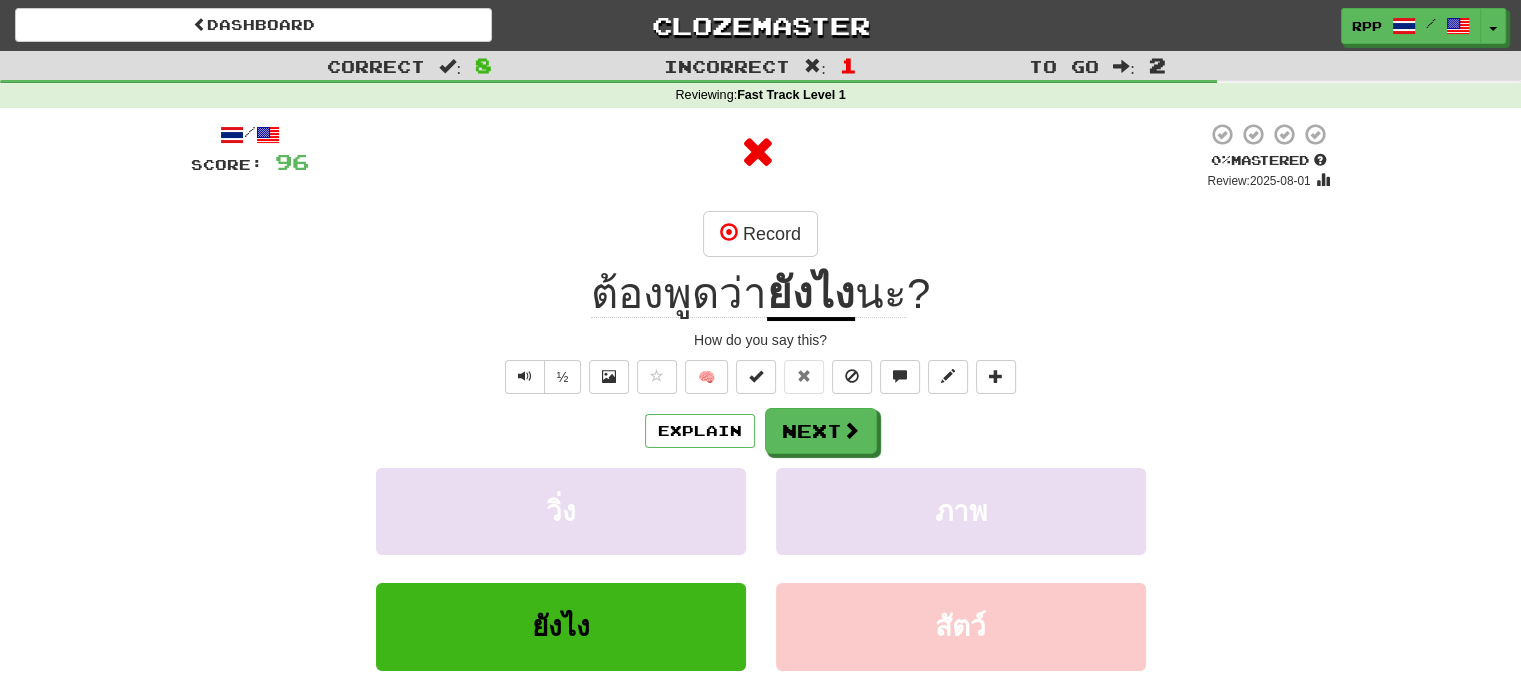 click on "Explain Next วิ่ง ภาพ ยังไง สัตว์ Learn more: วิ่ง ภาพ ยังไง สัตว์" at bounding box center [761, 568] 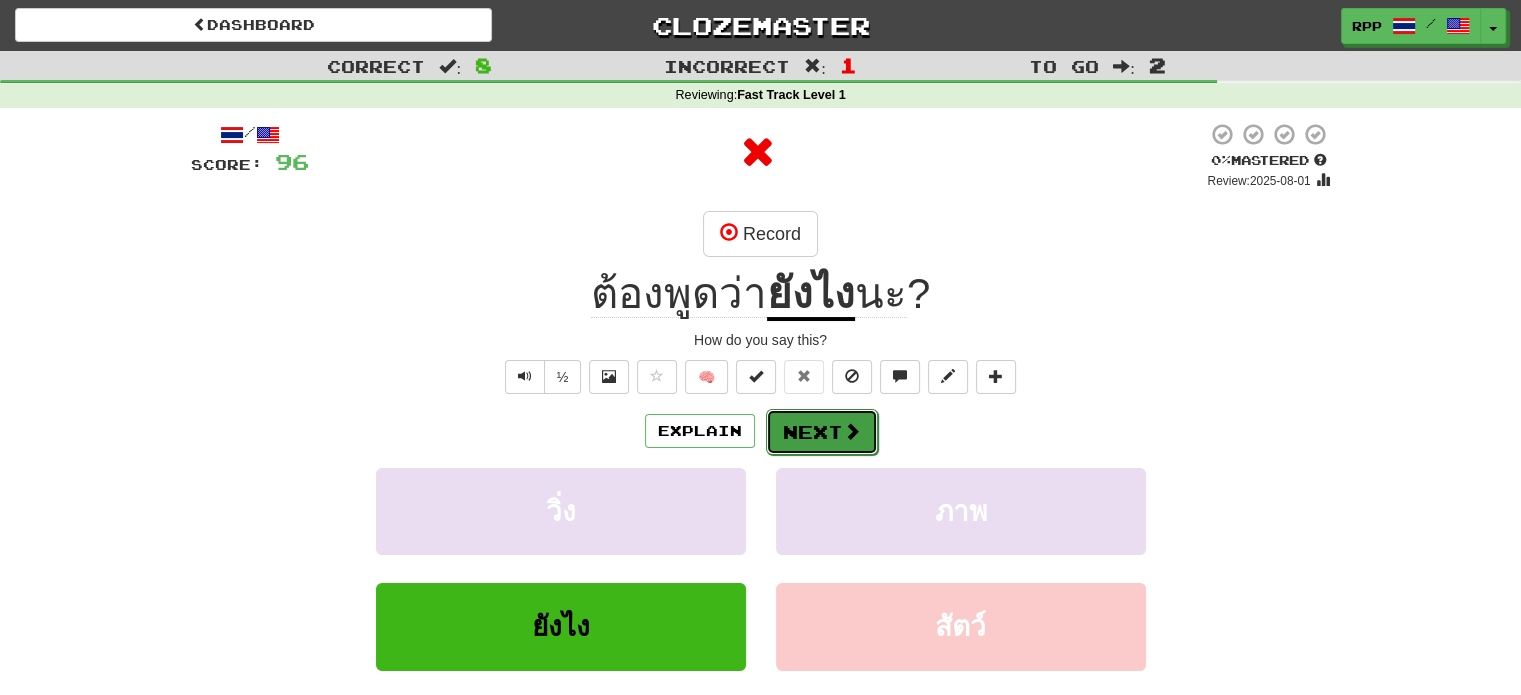 click on "Next" at bounding box center [822, 432] 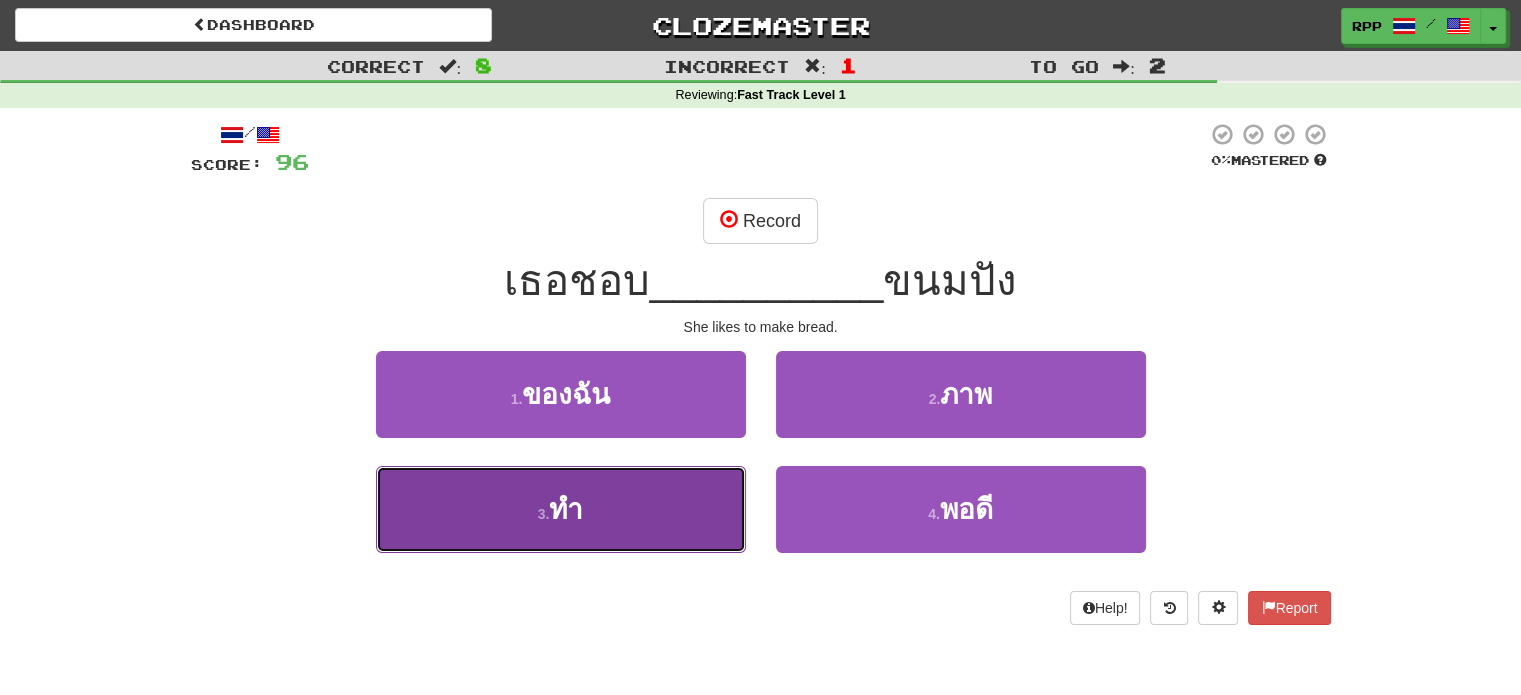 click on "3 .  ทำ" at bounding box center (561, 509) 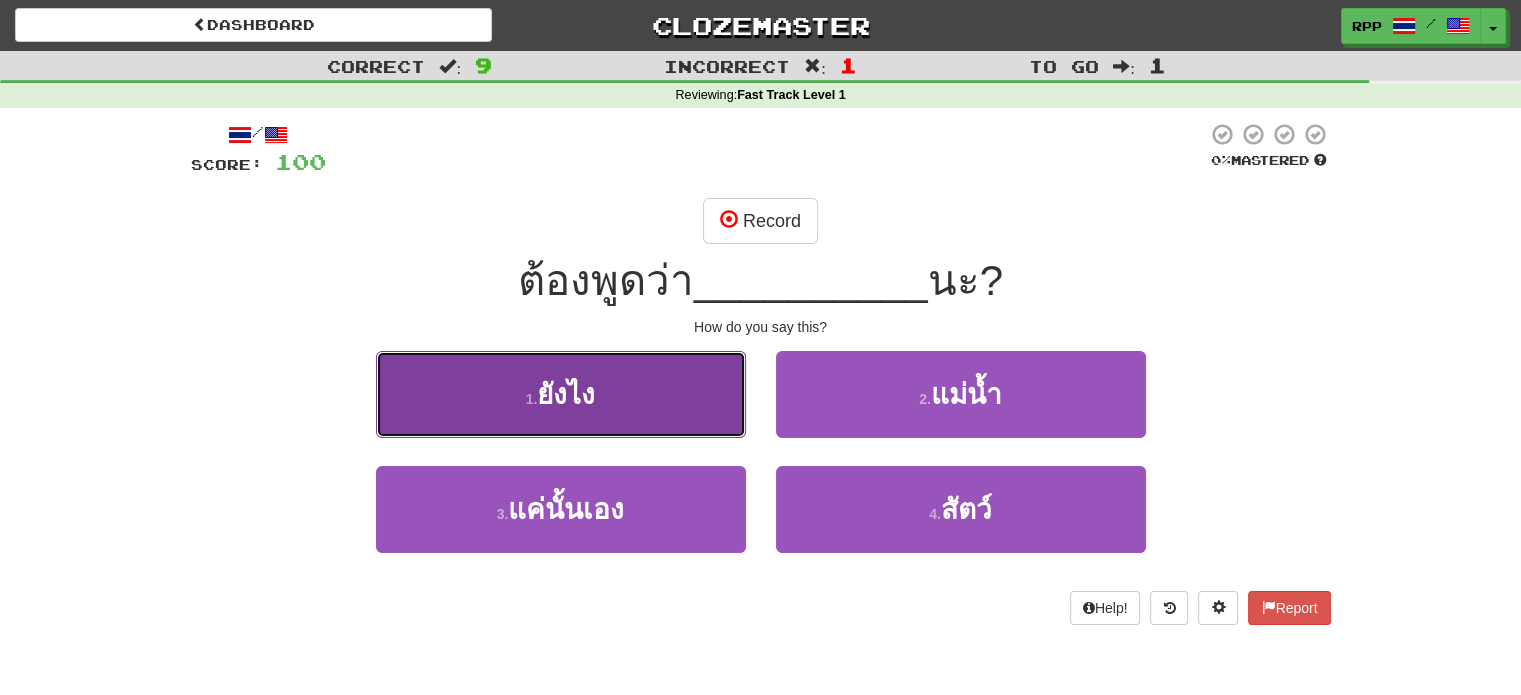 click on "1 .  ยังไง" at bounding box center (561, 394) 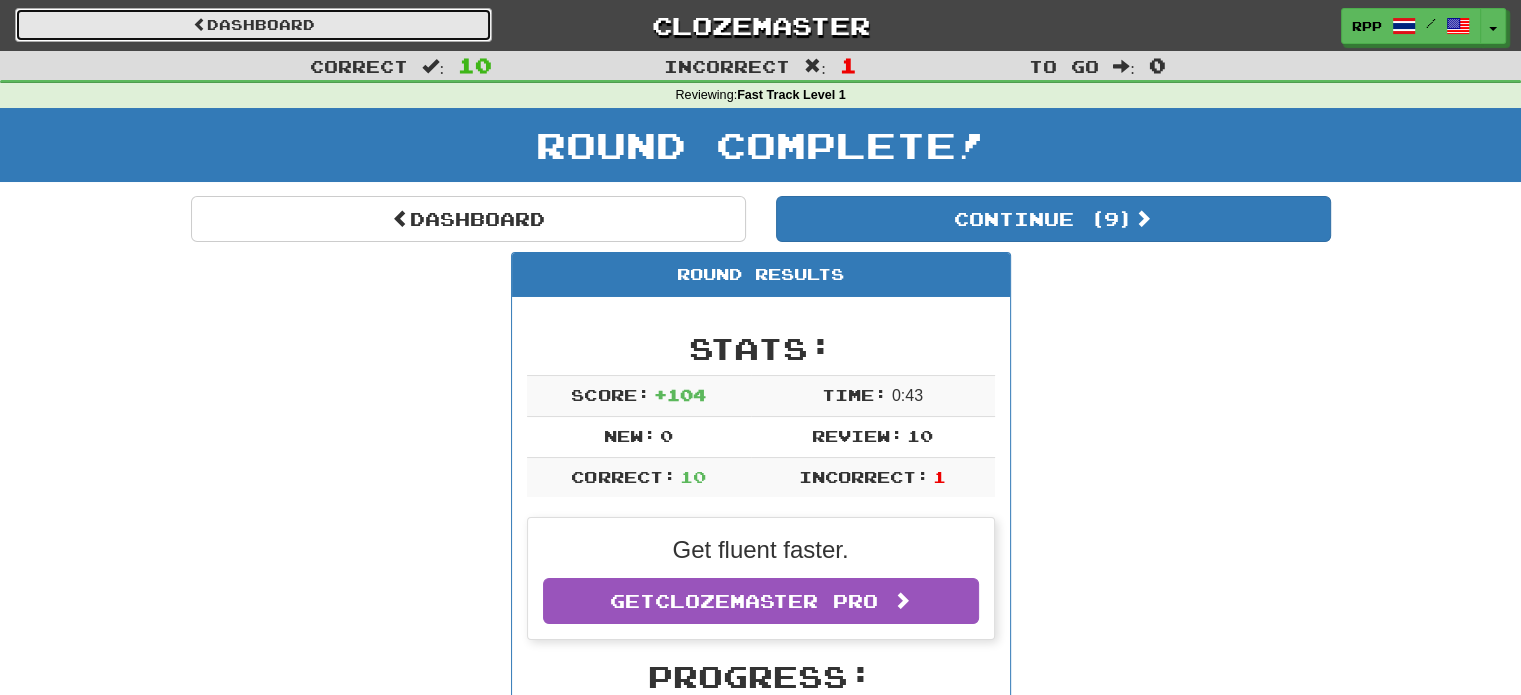 click on "Dashboard" at bounding box center (253, 25) 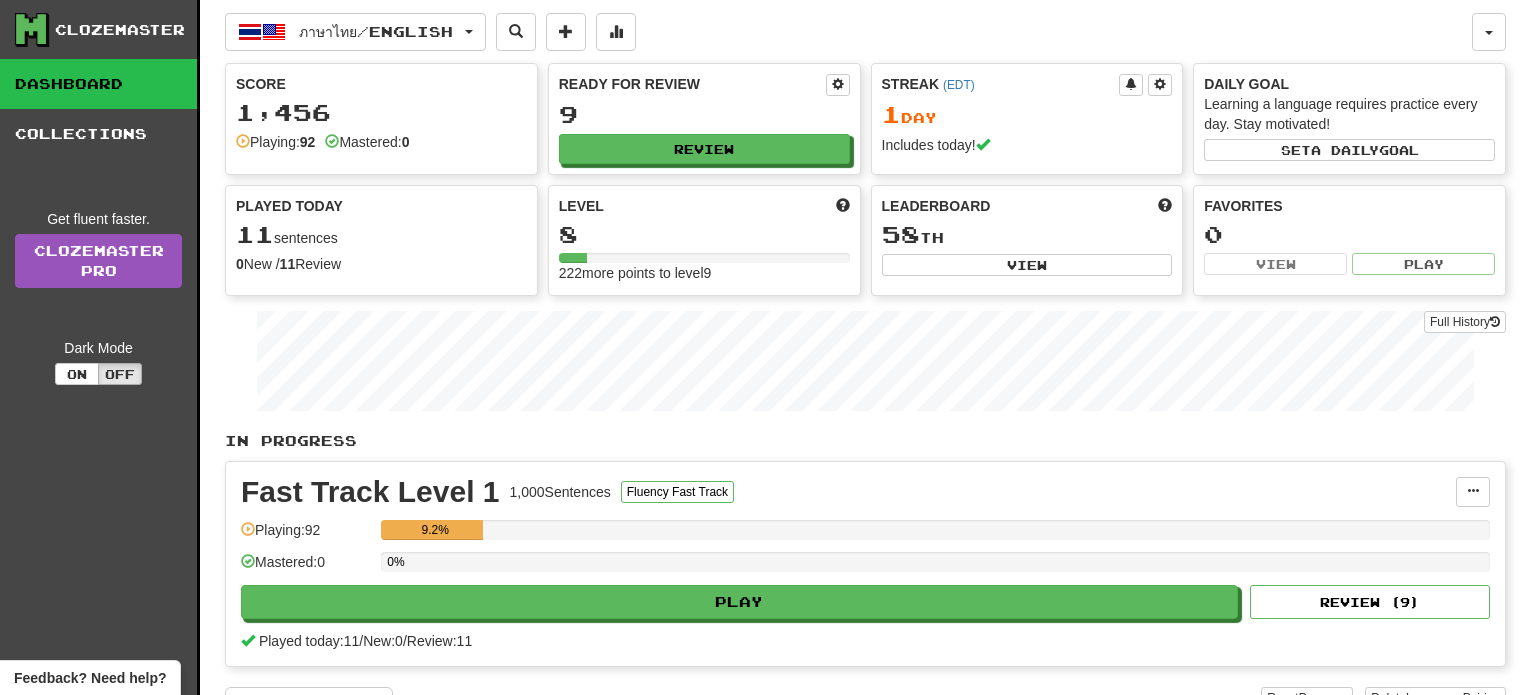 click on "Review" at bounding box center [704, 149] 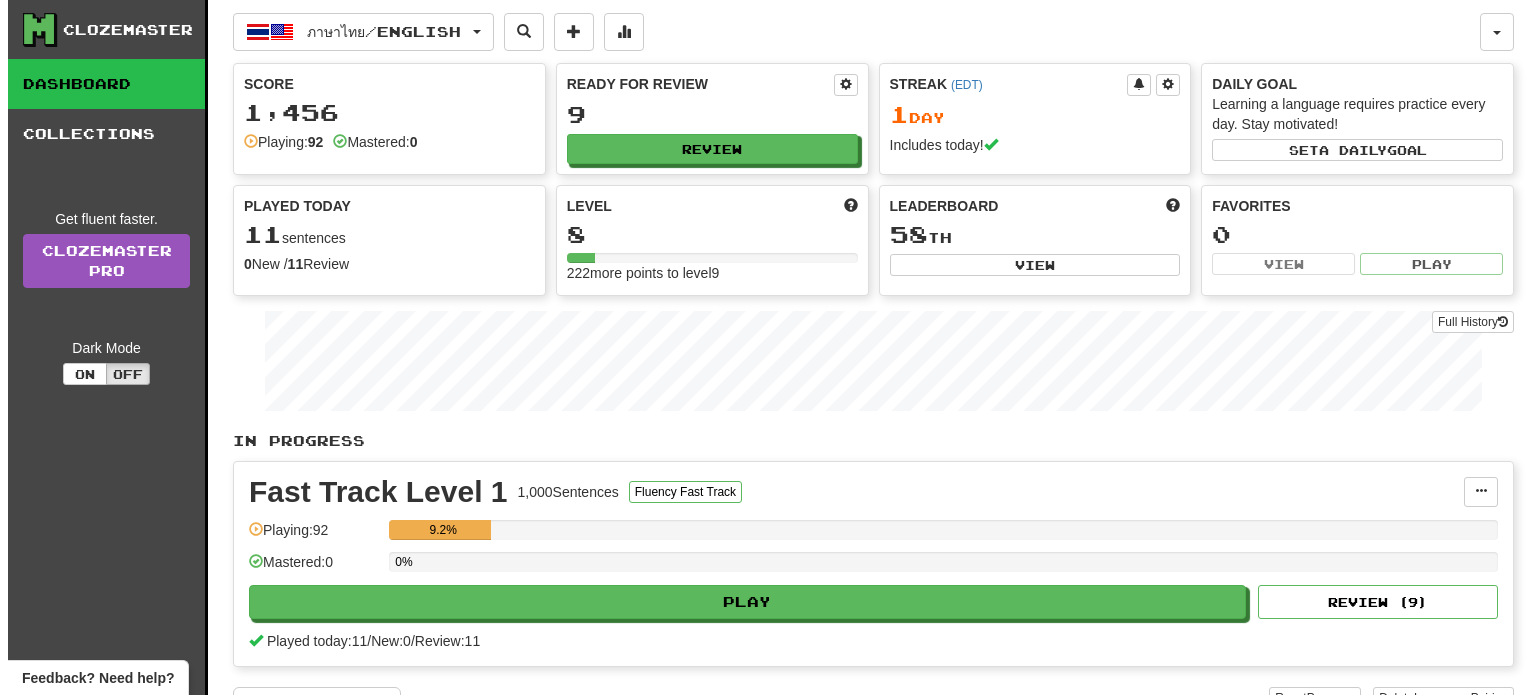 scroll, scrollTop: 0, scrollLeft: 0, axis: both 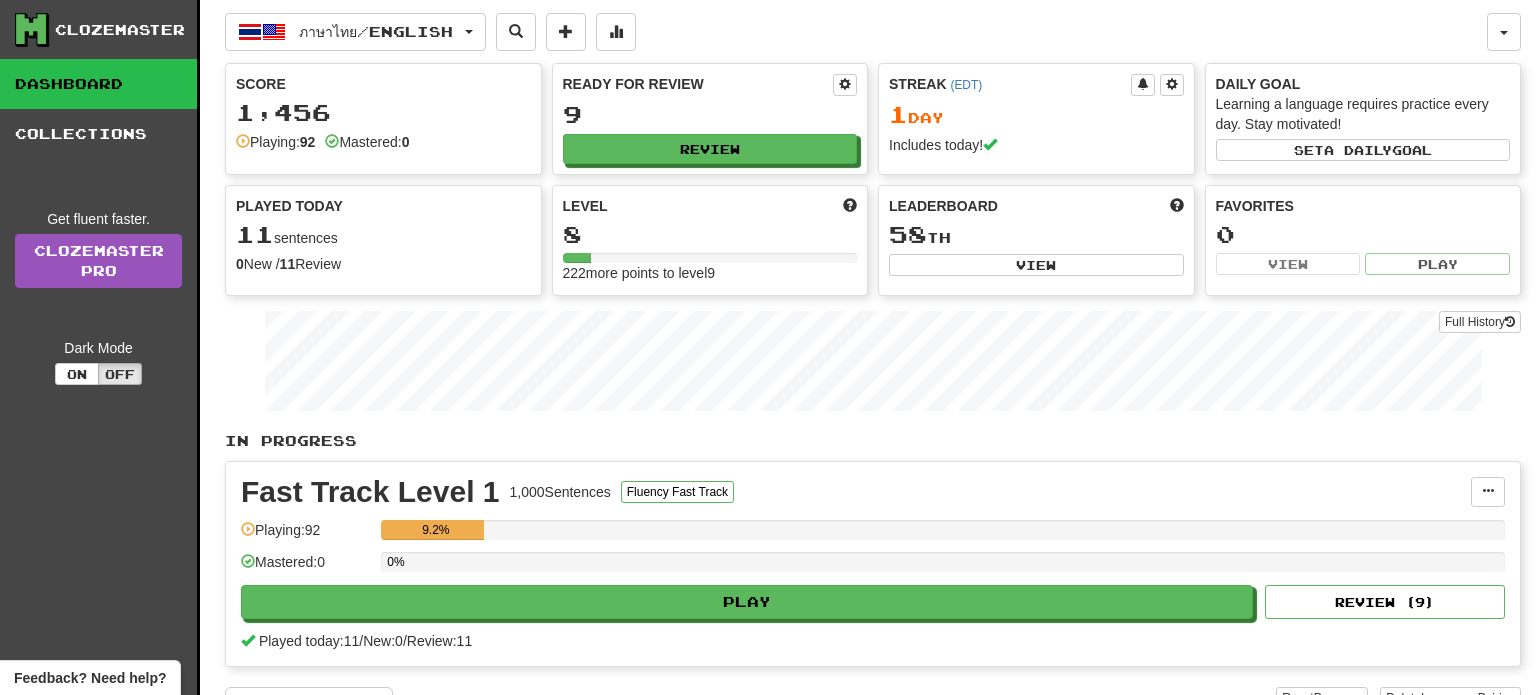 select on "**" 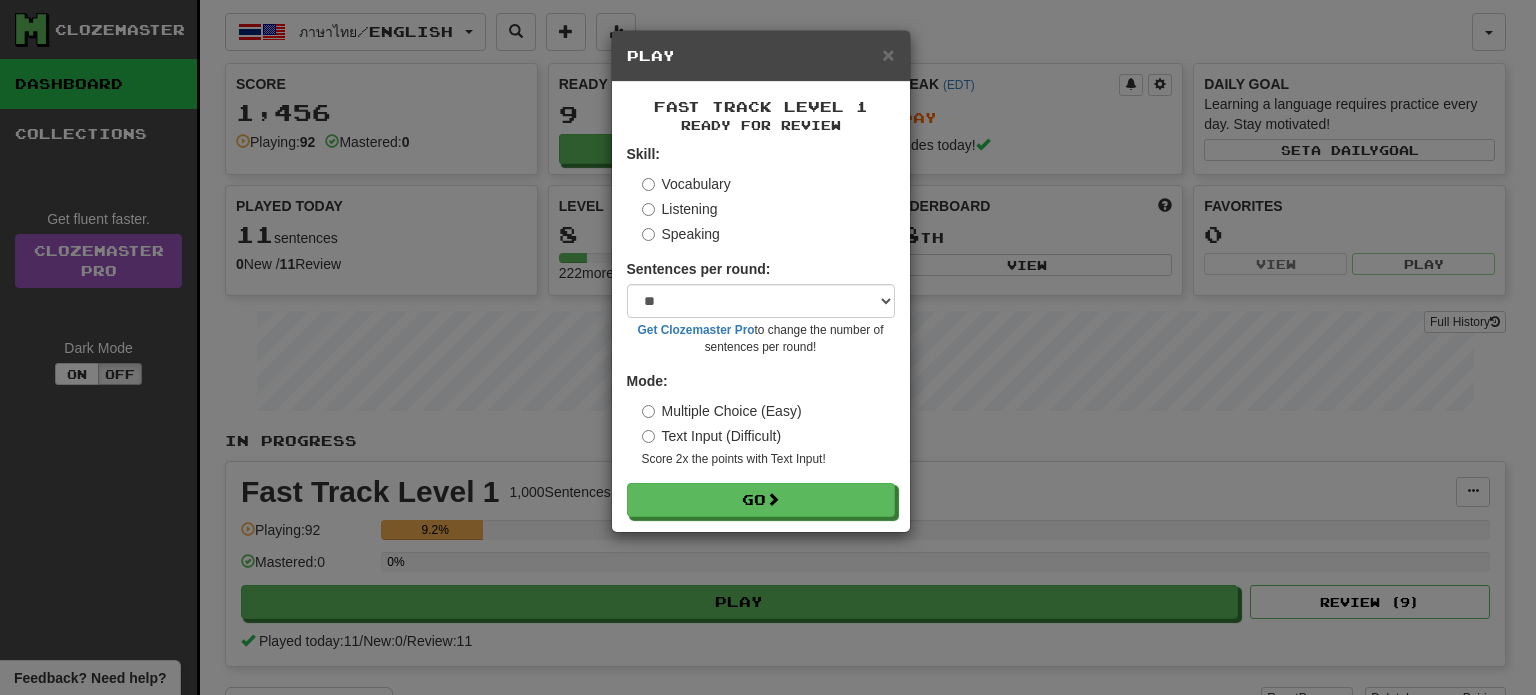 click on "Listening" at bounding box center [680, 209] 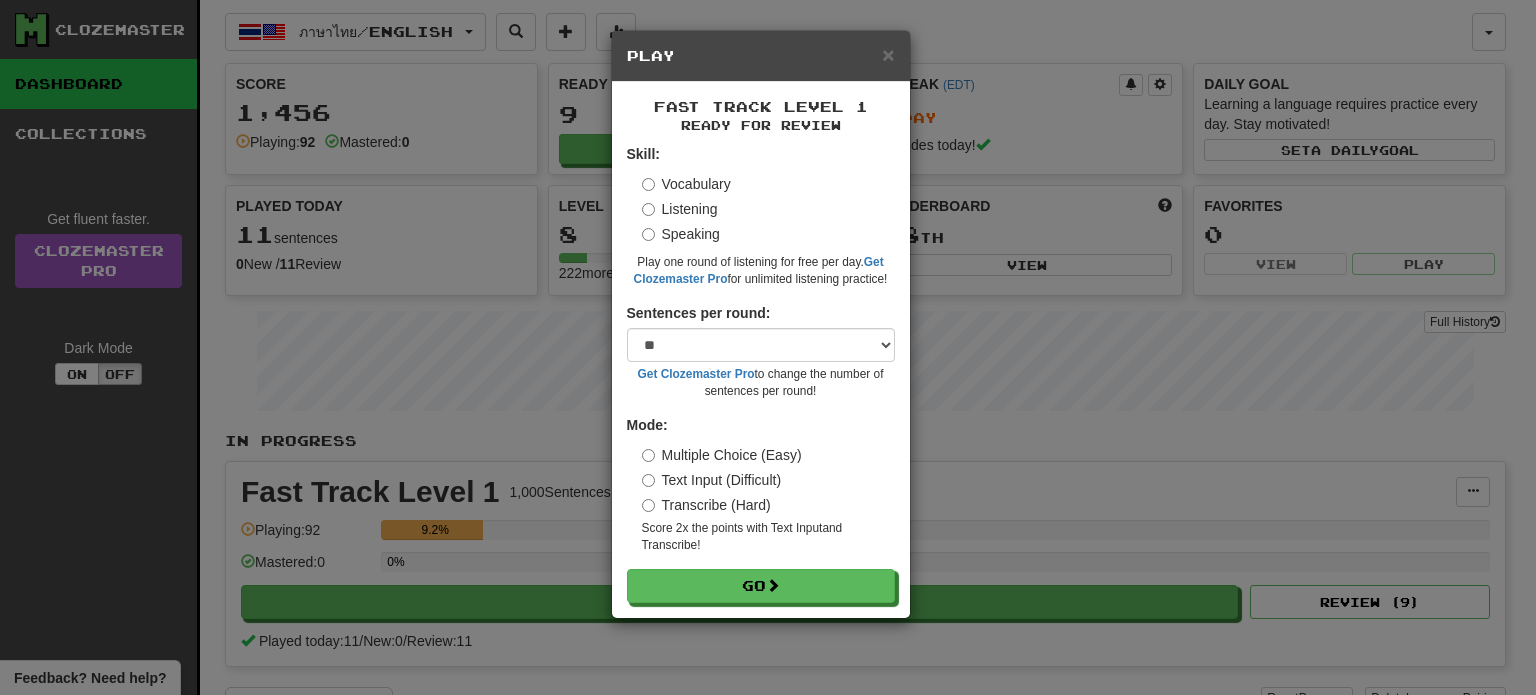 drag, startPoint x: 696, startPoint y: 567, endPoint x: 663, endPoint y: 618, distance: 60.74537 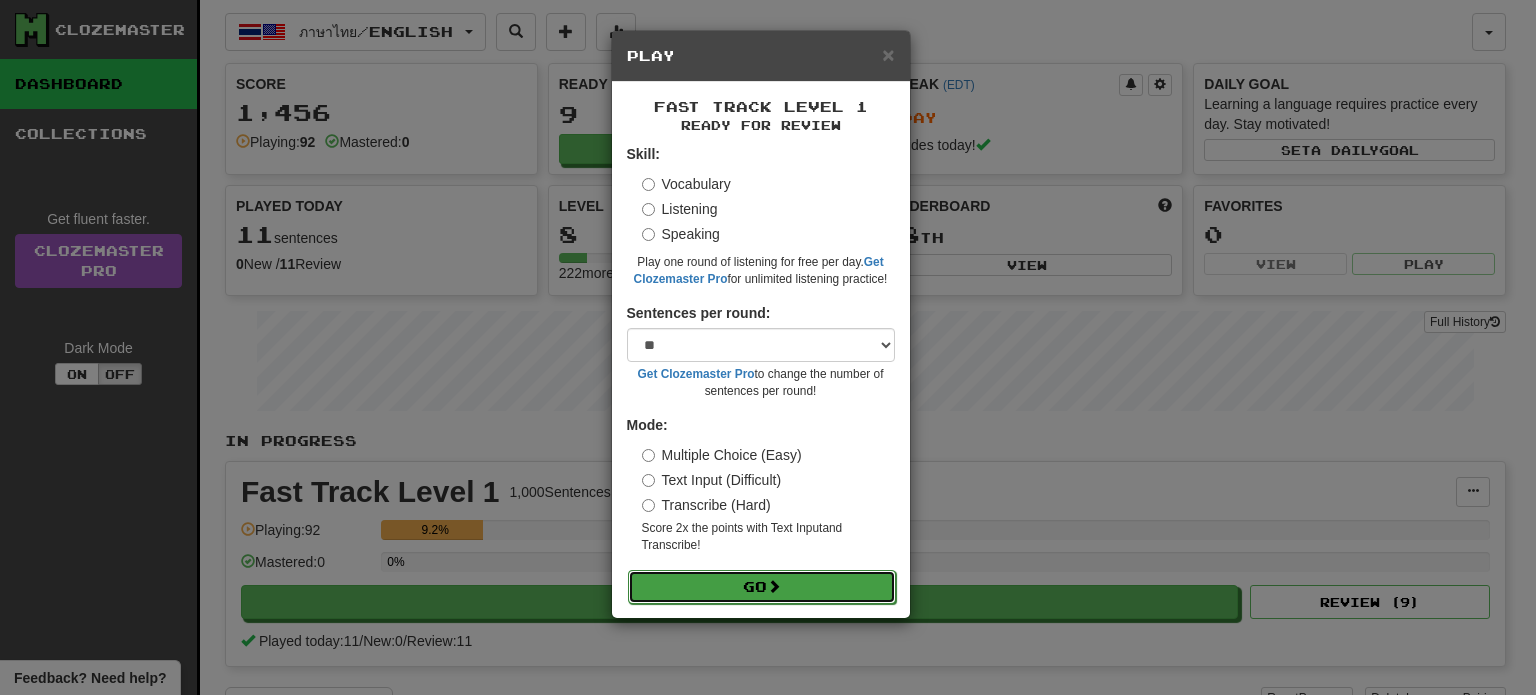 click on "Go" at bounding box center (762, 587) 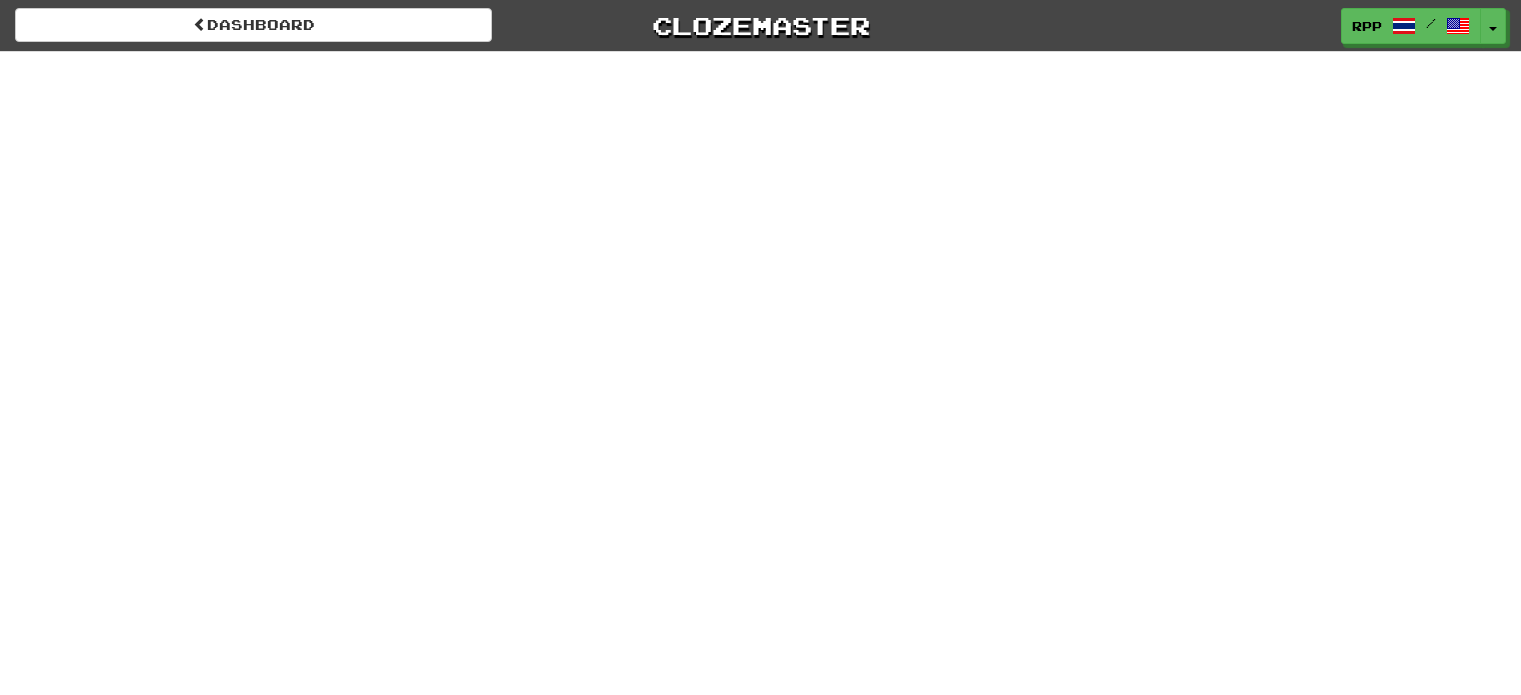 scroll, scrollTop: 0, scrollLeft: 0, axis: both 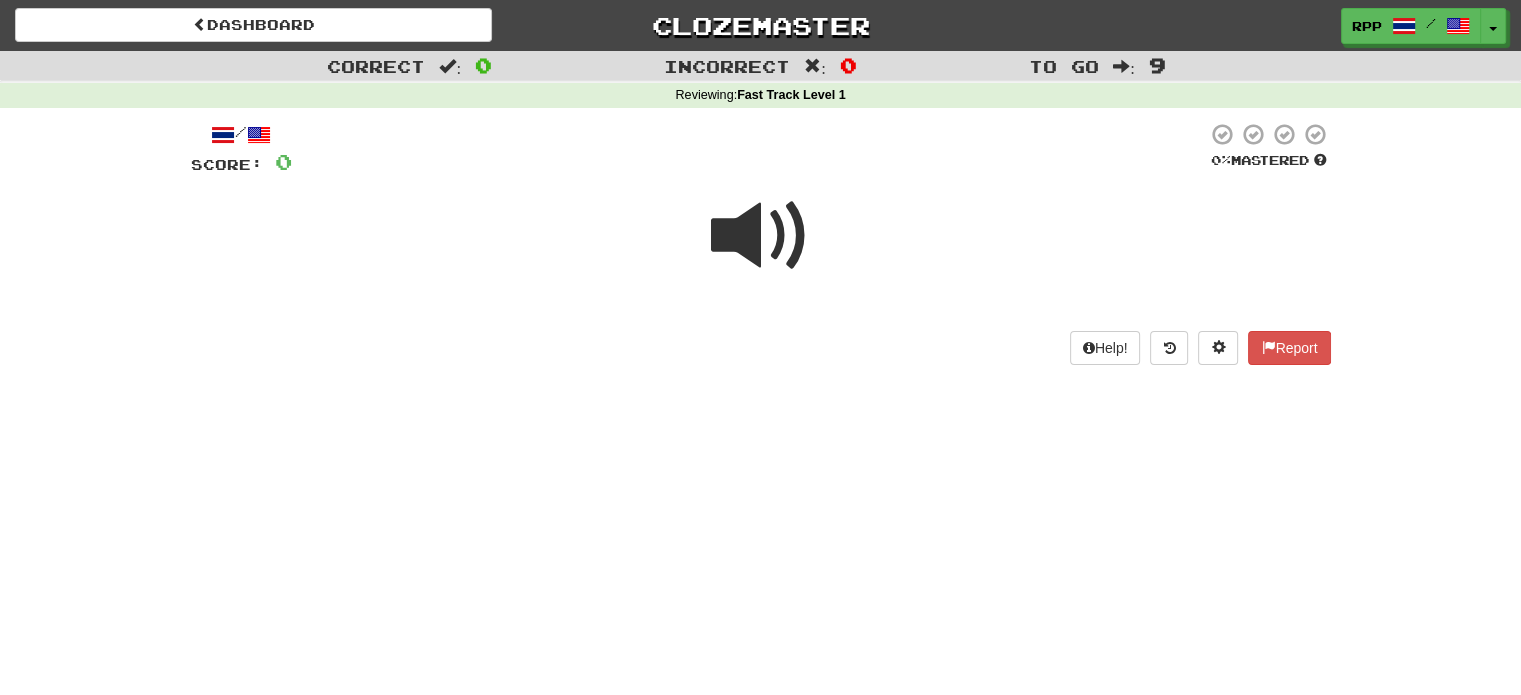 drag, startPoint x: 0, startPoint y: 0, endPoint x: 686, endPoint y: 251, distance: 730.47723 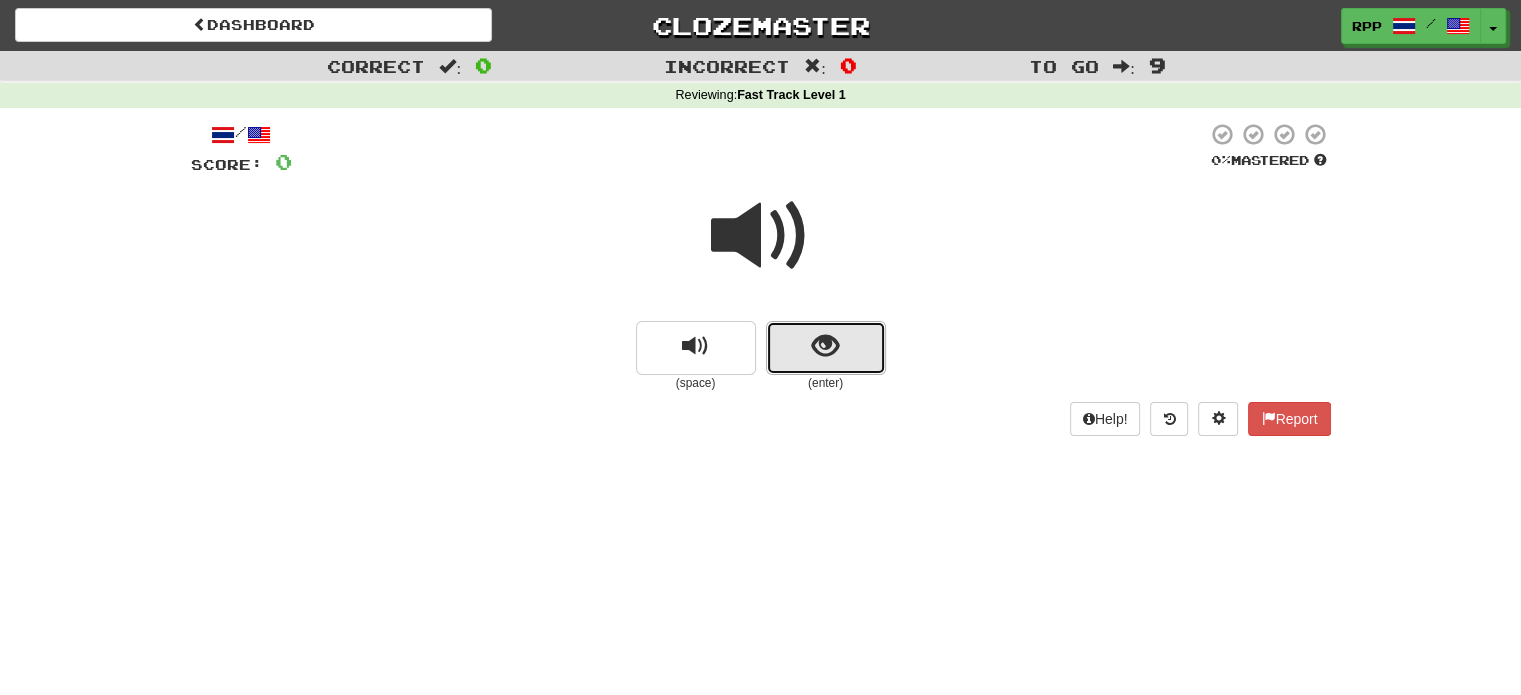 click at bounding box center [826, 348] 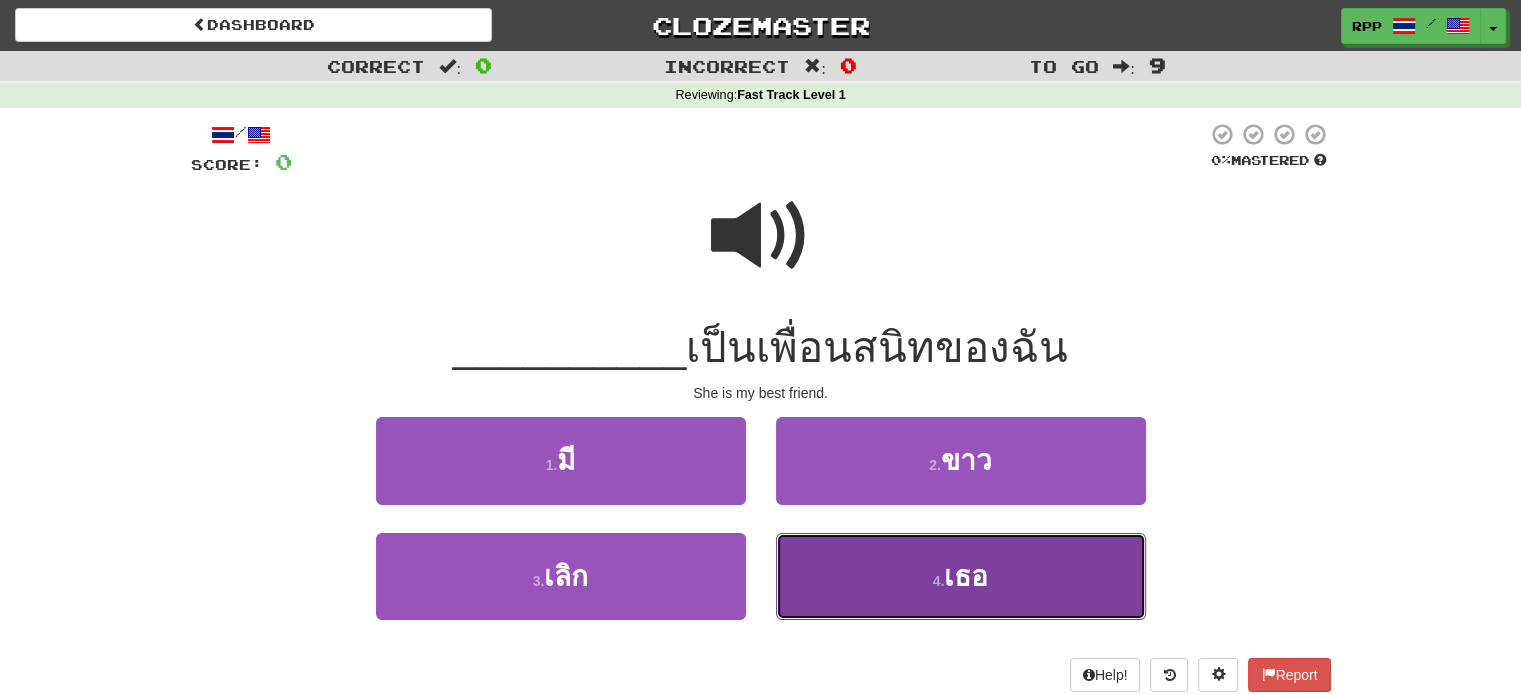 click on "4 .  เธอ" at bounding box center [961, 576] 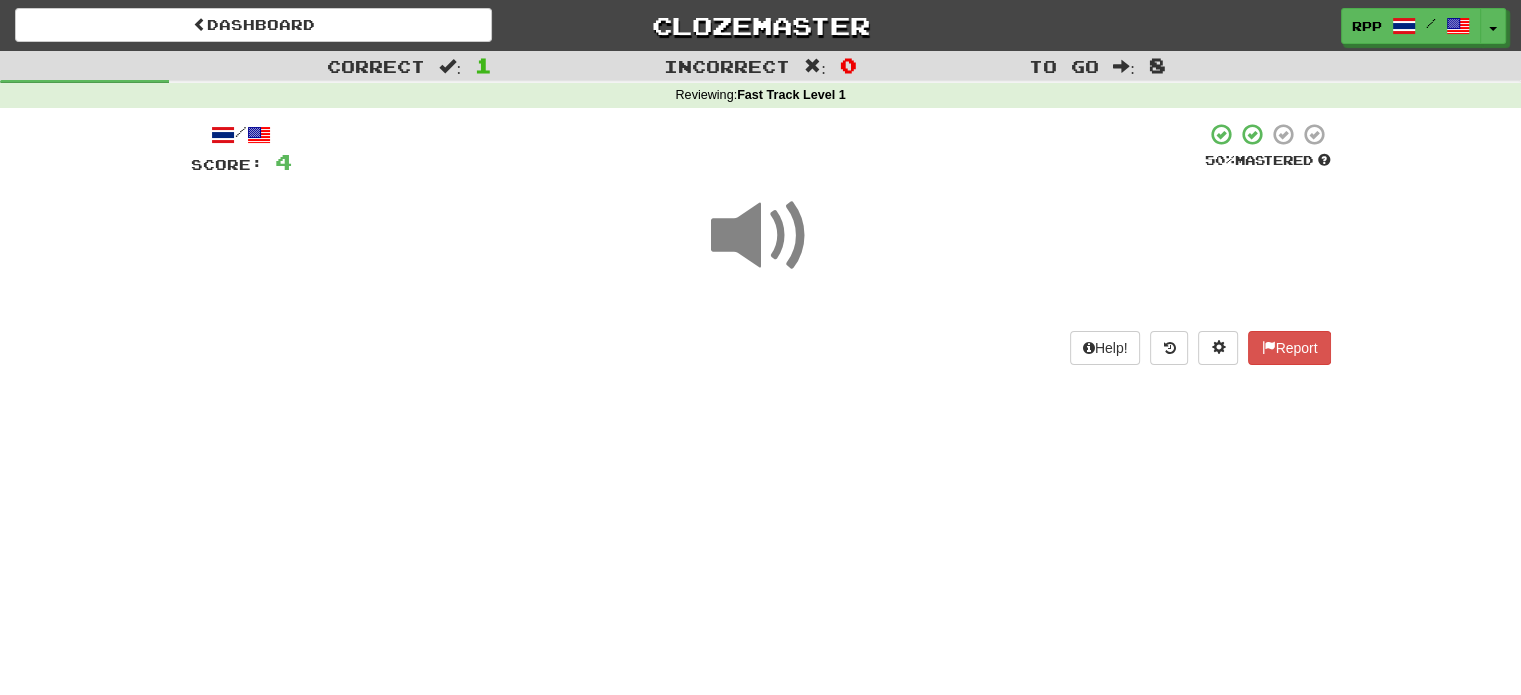 click at bounding box center (761, 236) 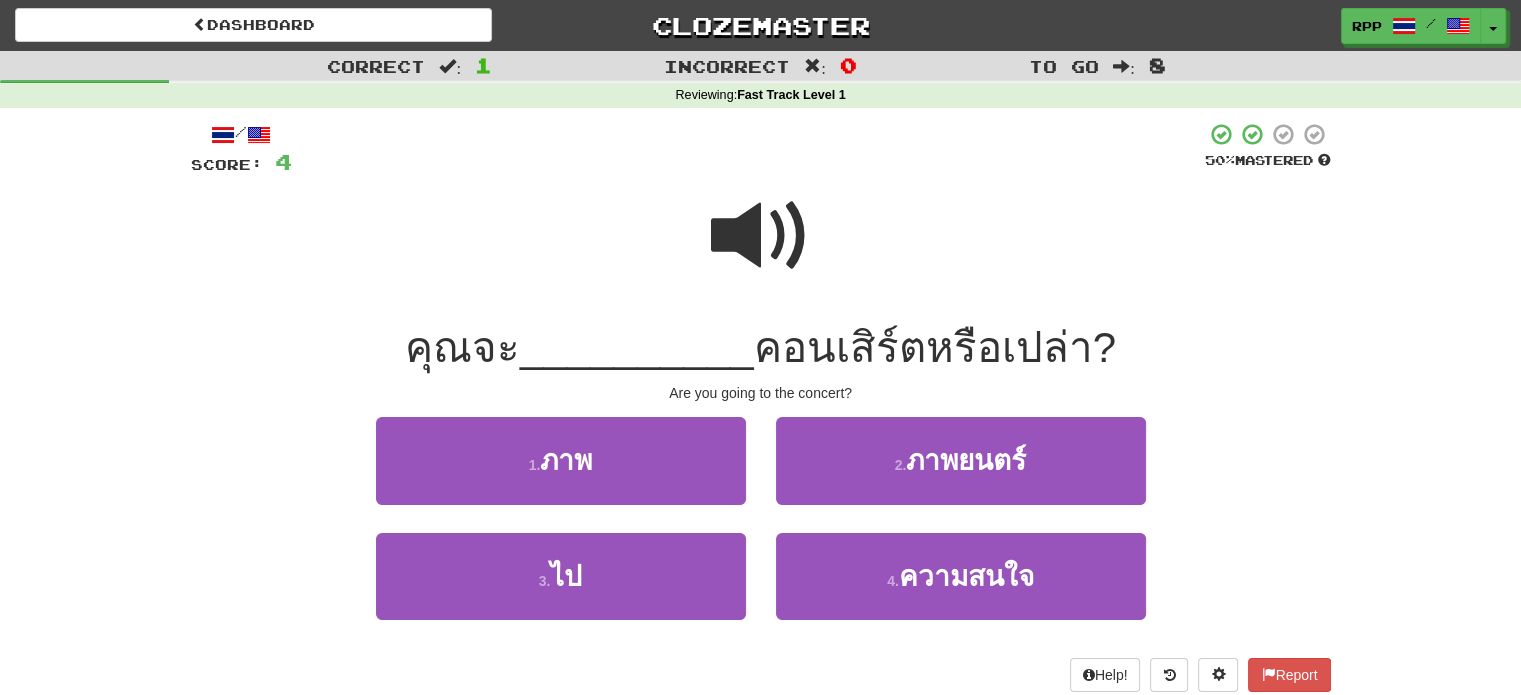 click on "1 .  ภาพ" at bounding box center [561, 474] 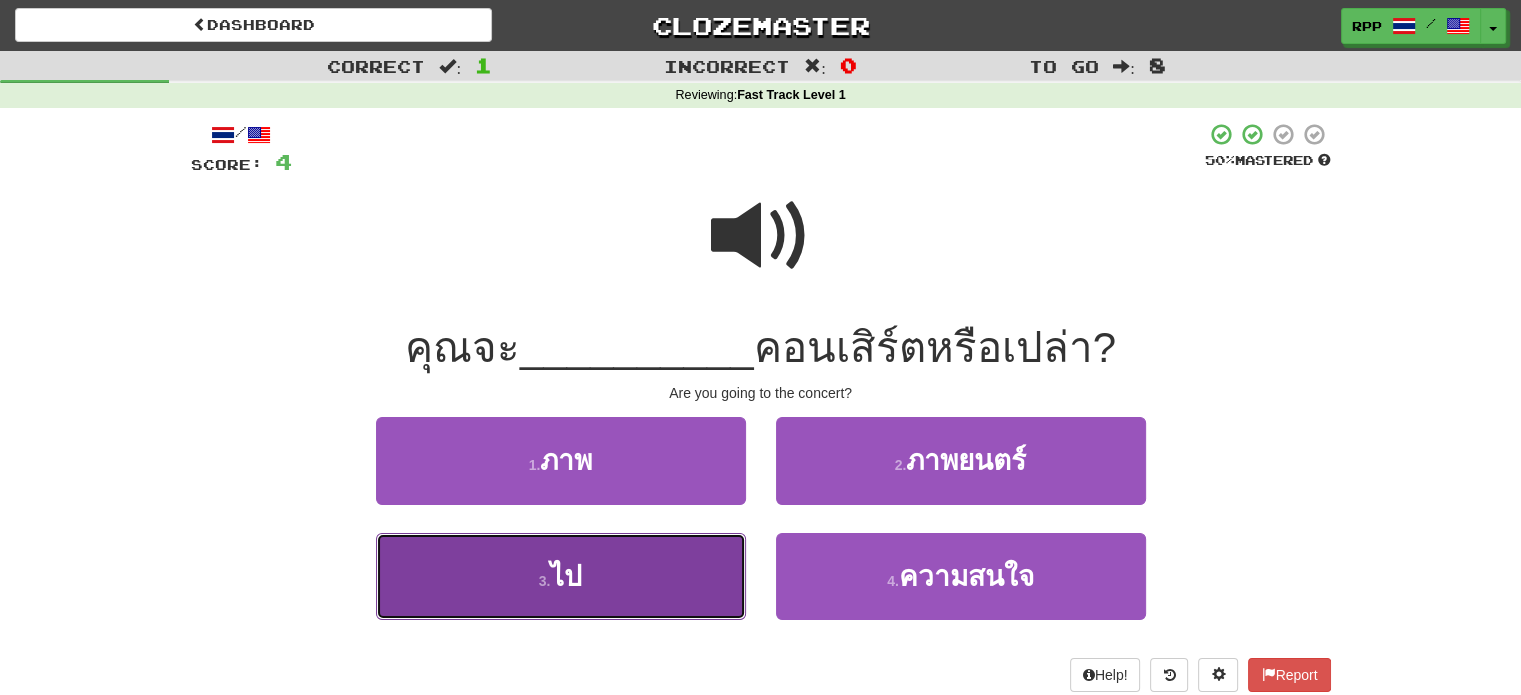 click on "3 .  ไป" at bounding box center [561, 576] 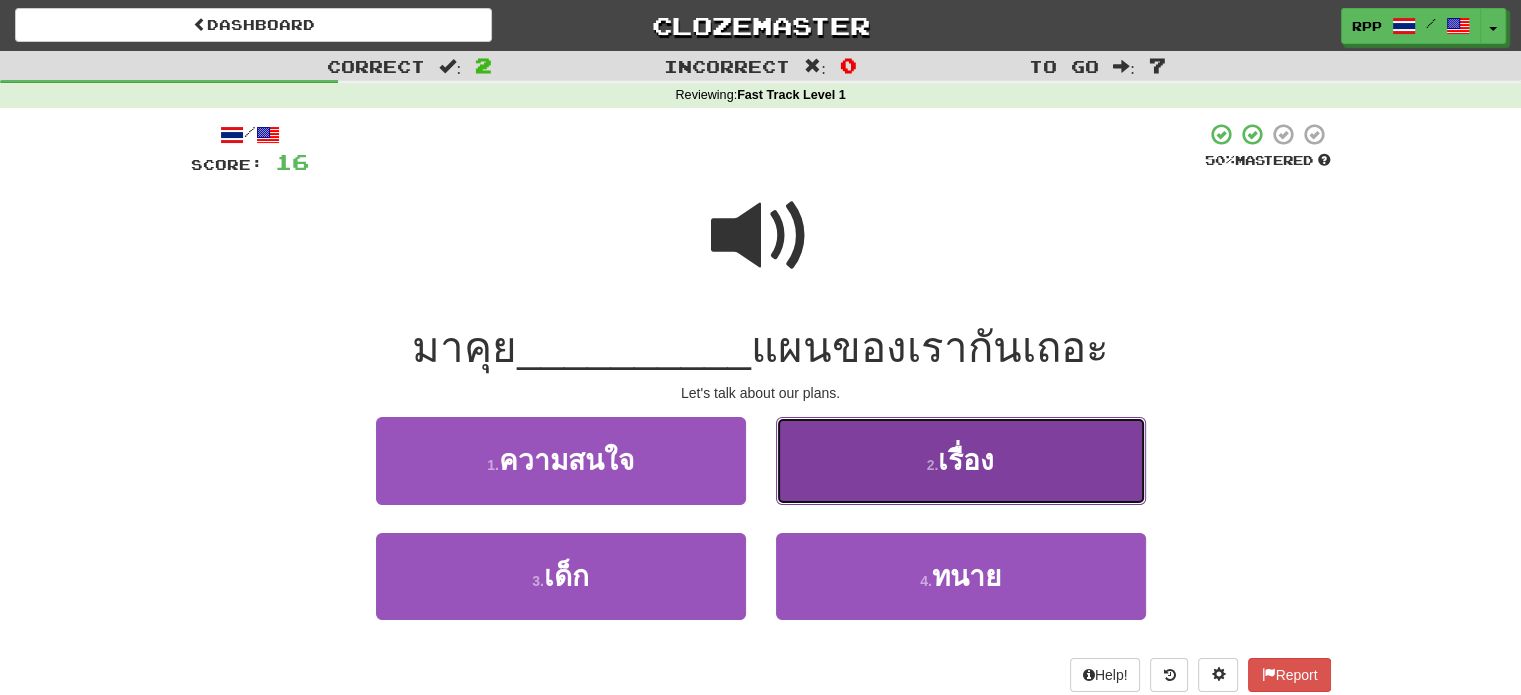 click on "2 .  เรื่อง" at bounding box center (961, 460) 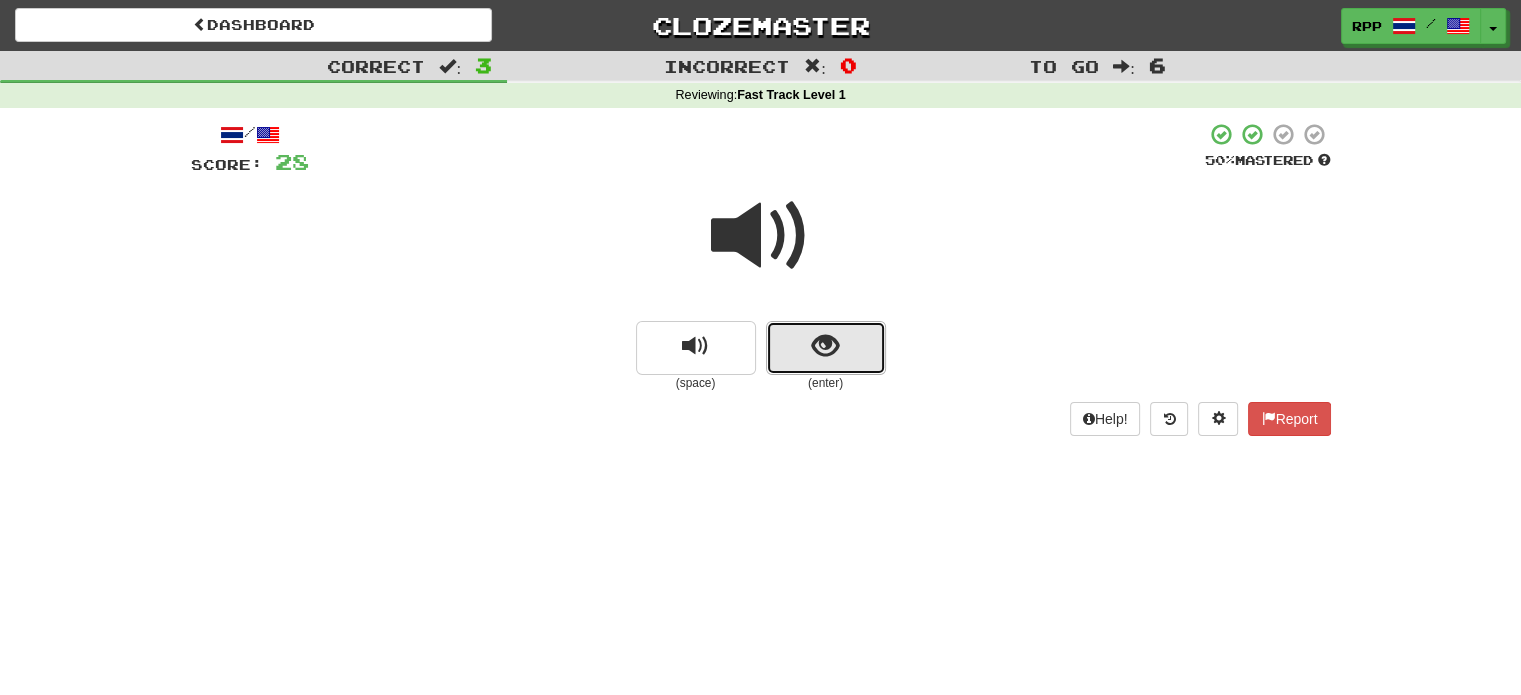 click at bounding box center [826, 348] 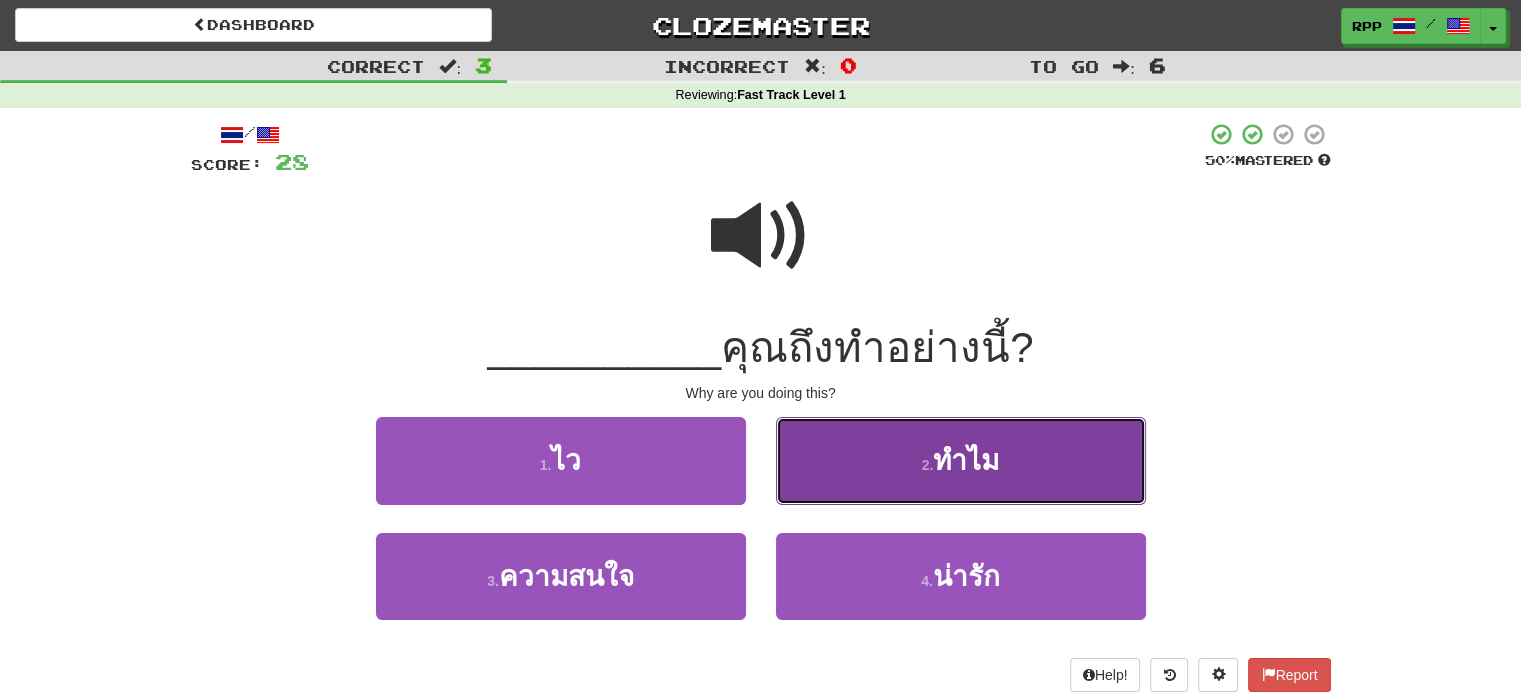 click on "2 .  ทำไม" at bounding box center [961, 460] 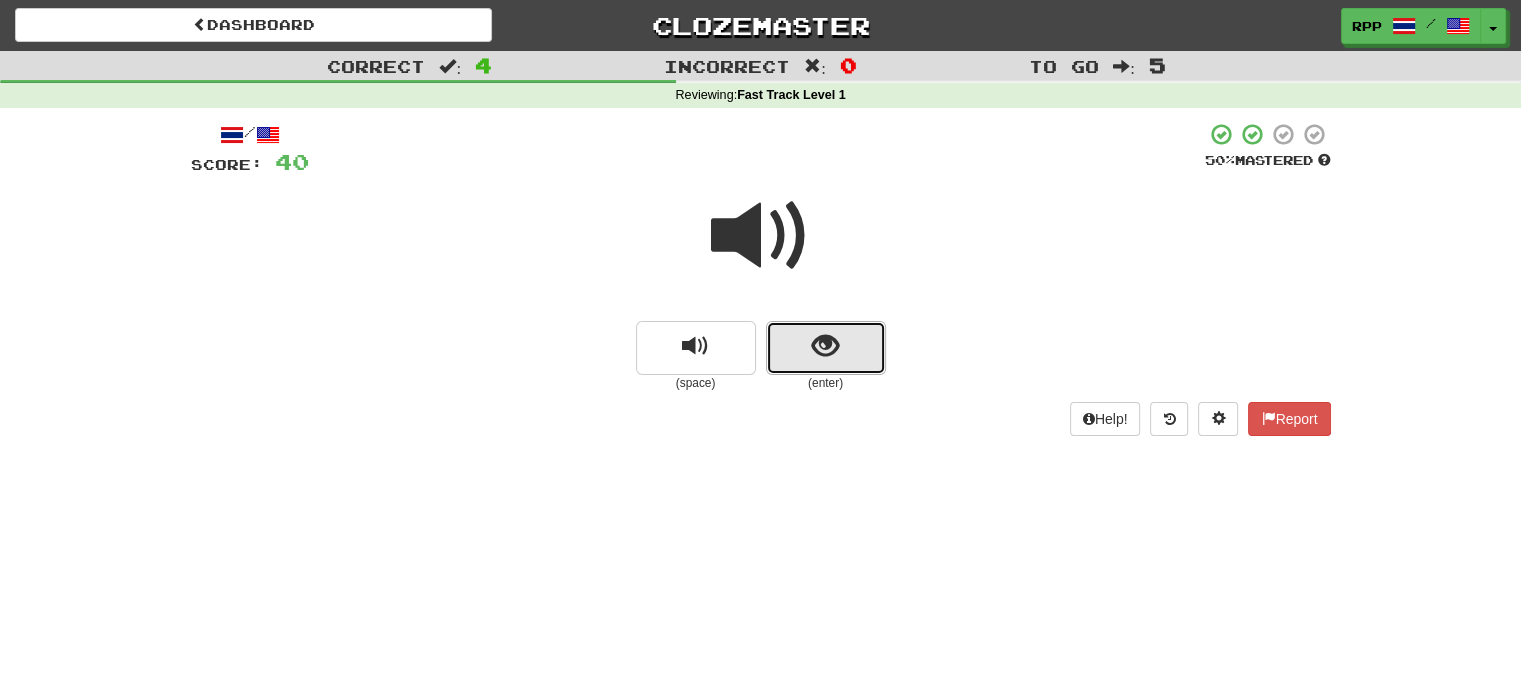 click at bounding box center [825, 346] 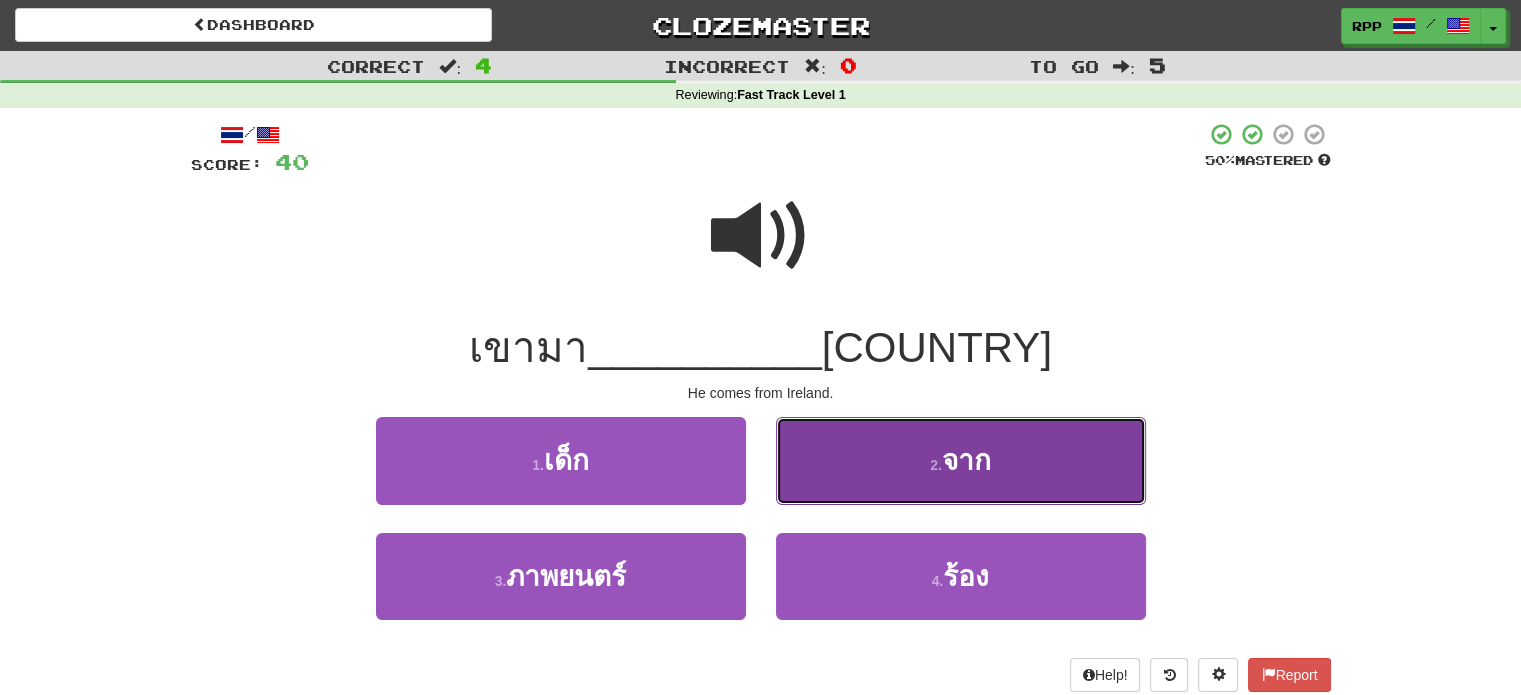 click on "2 .  จาก" at bounding box center [961, 460] 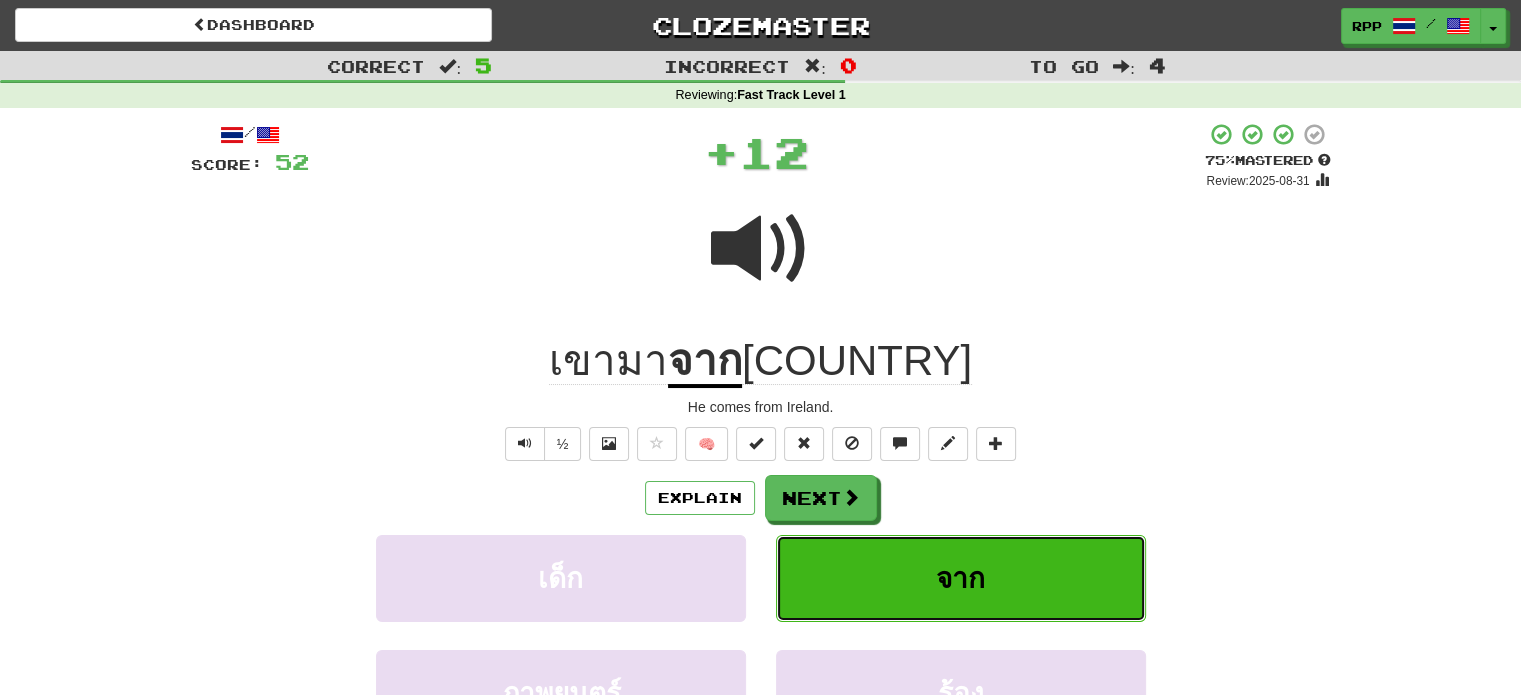 type 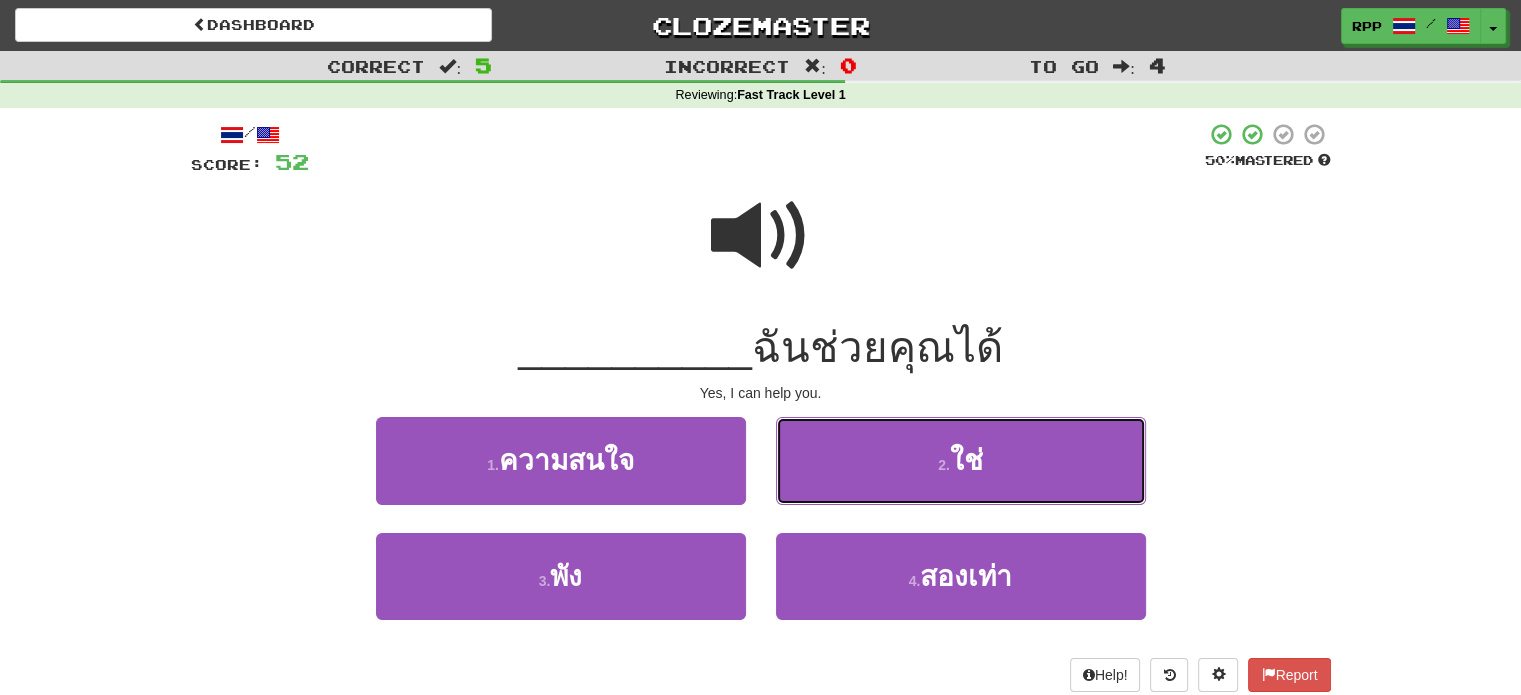 click on "2 .  ใช่" at bounding box center [961, 460] 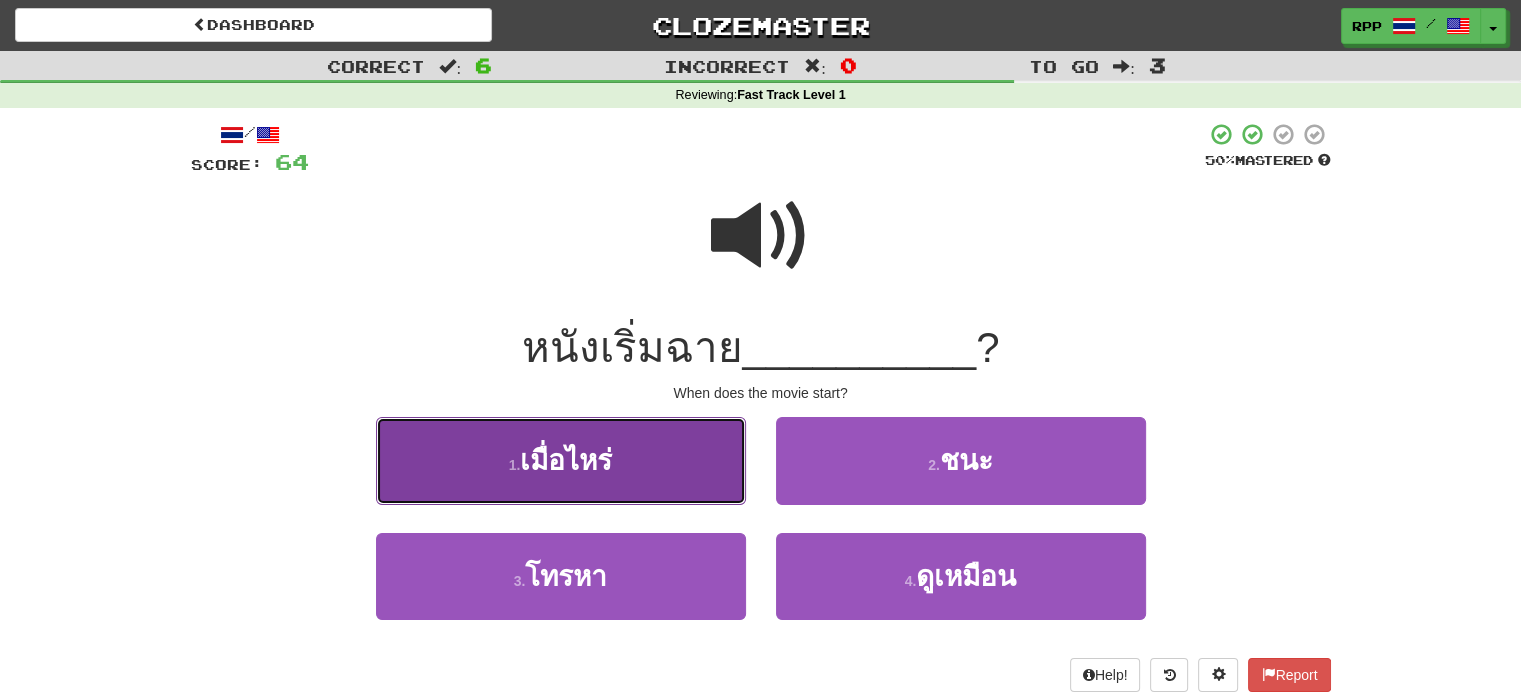 click on "1 .  เมื่อไหร่" at bounding box center [561, 460] 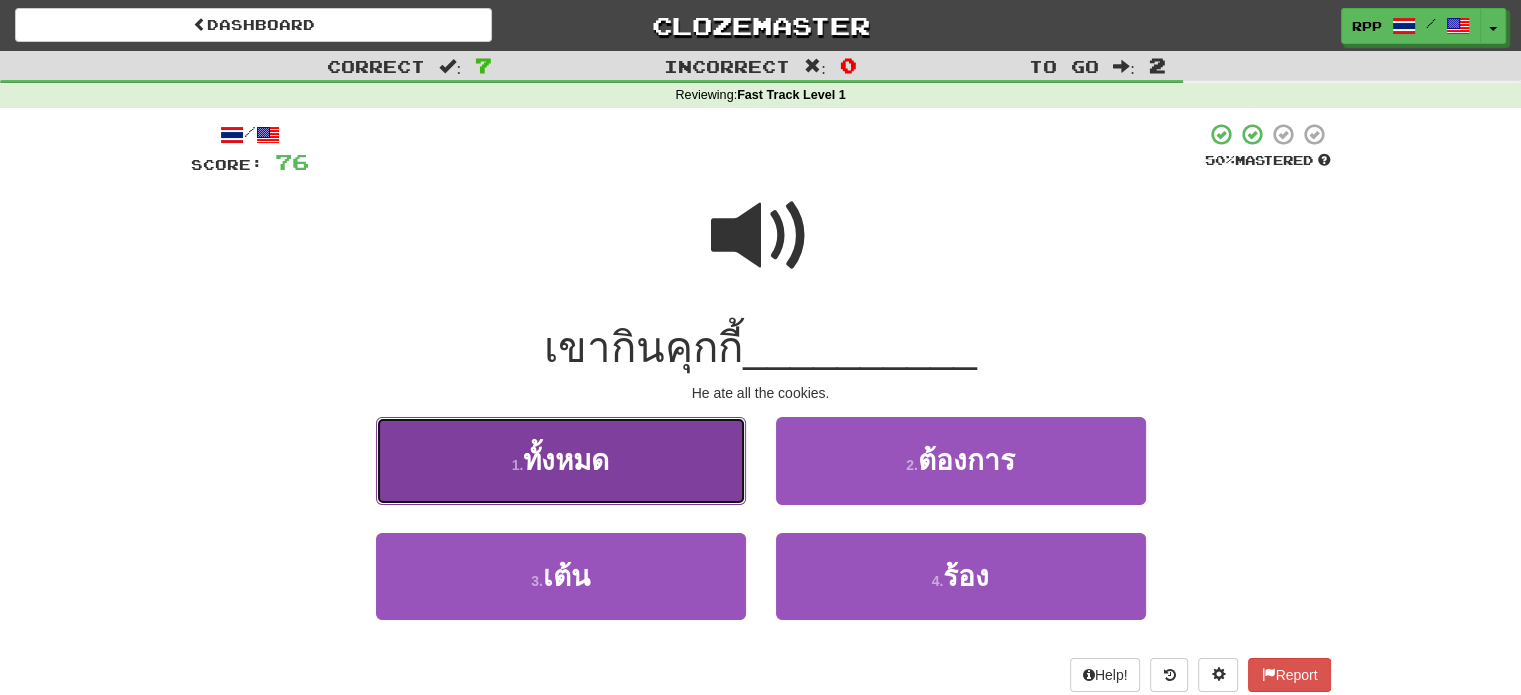 click on "1 .  ทั้งหมด" at bounding box center (561, 460) 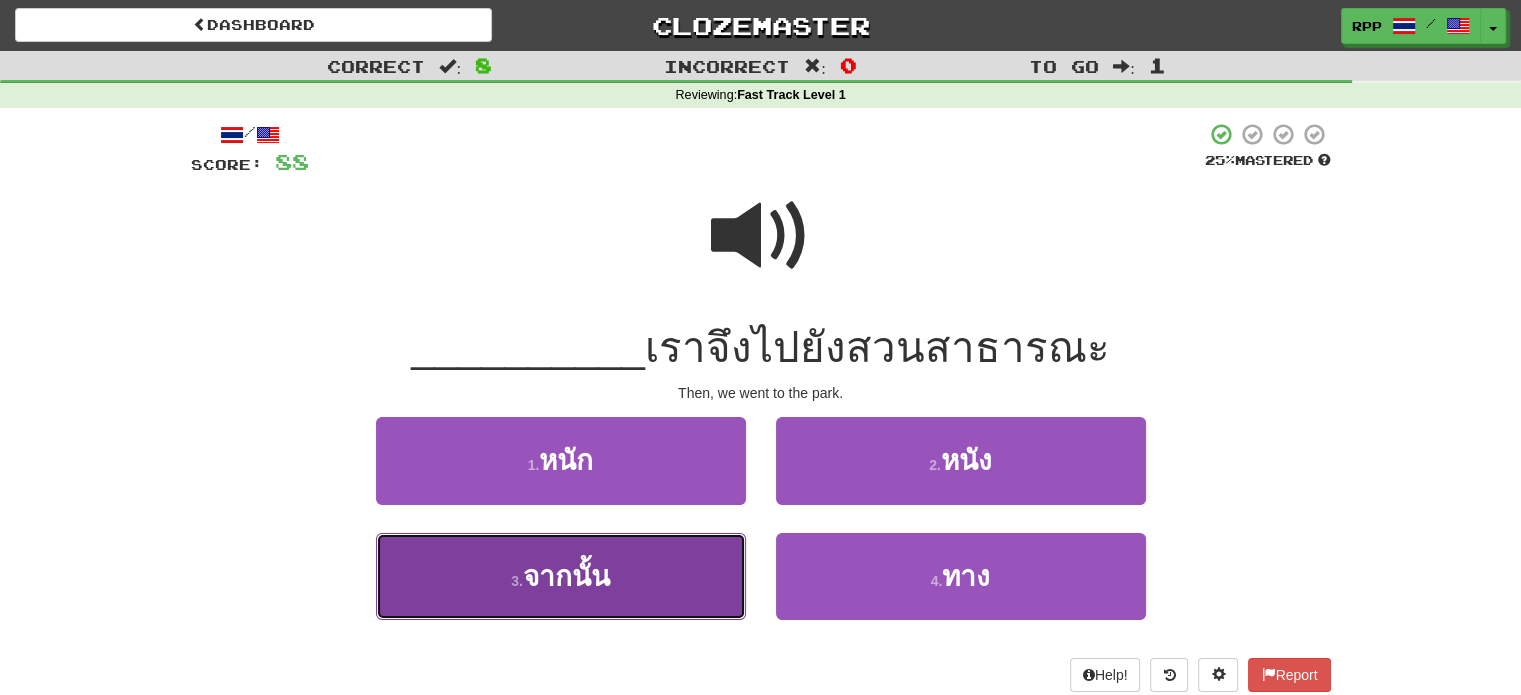 click on "3 .  จากนั้น" at bounding box center [561, 576] 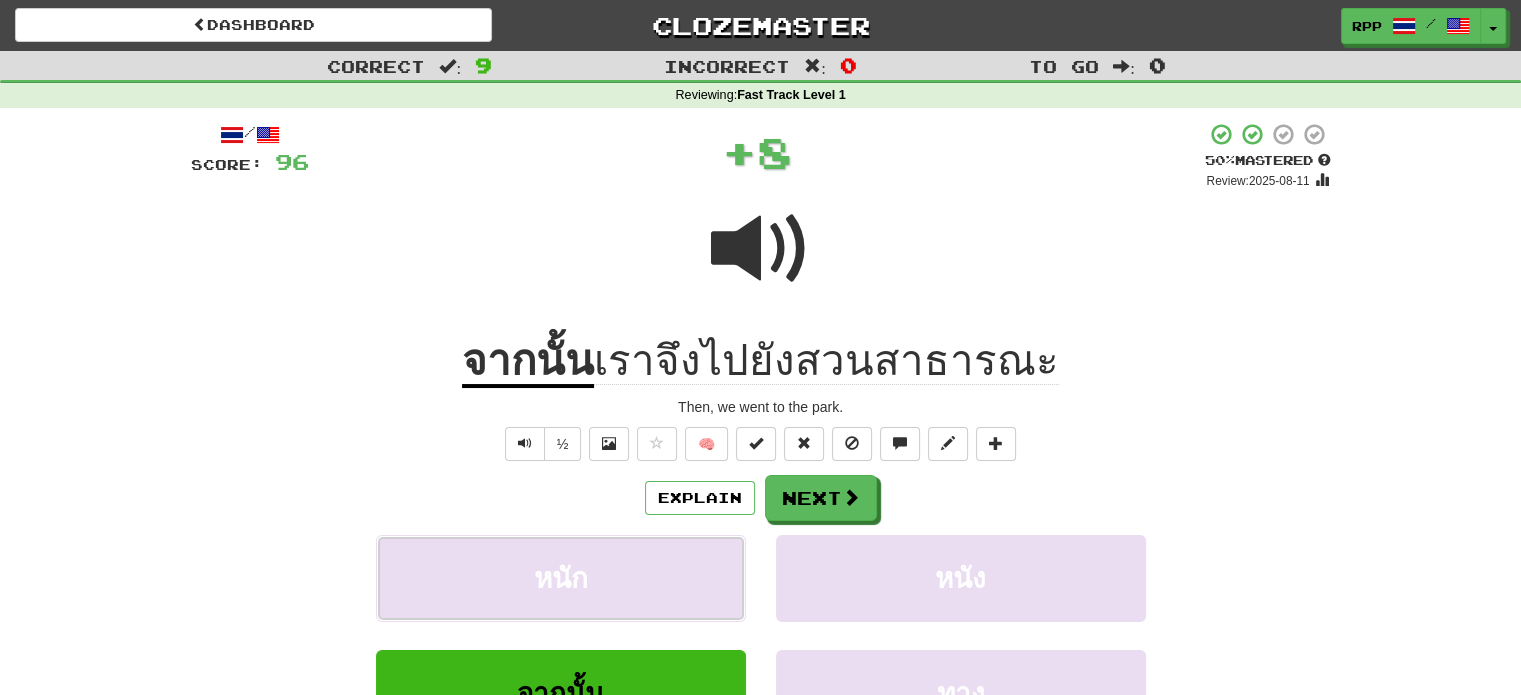 click on "หนัก" at bounding box center (561, 578) 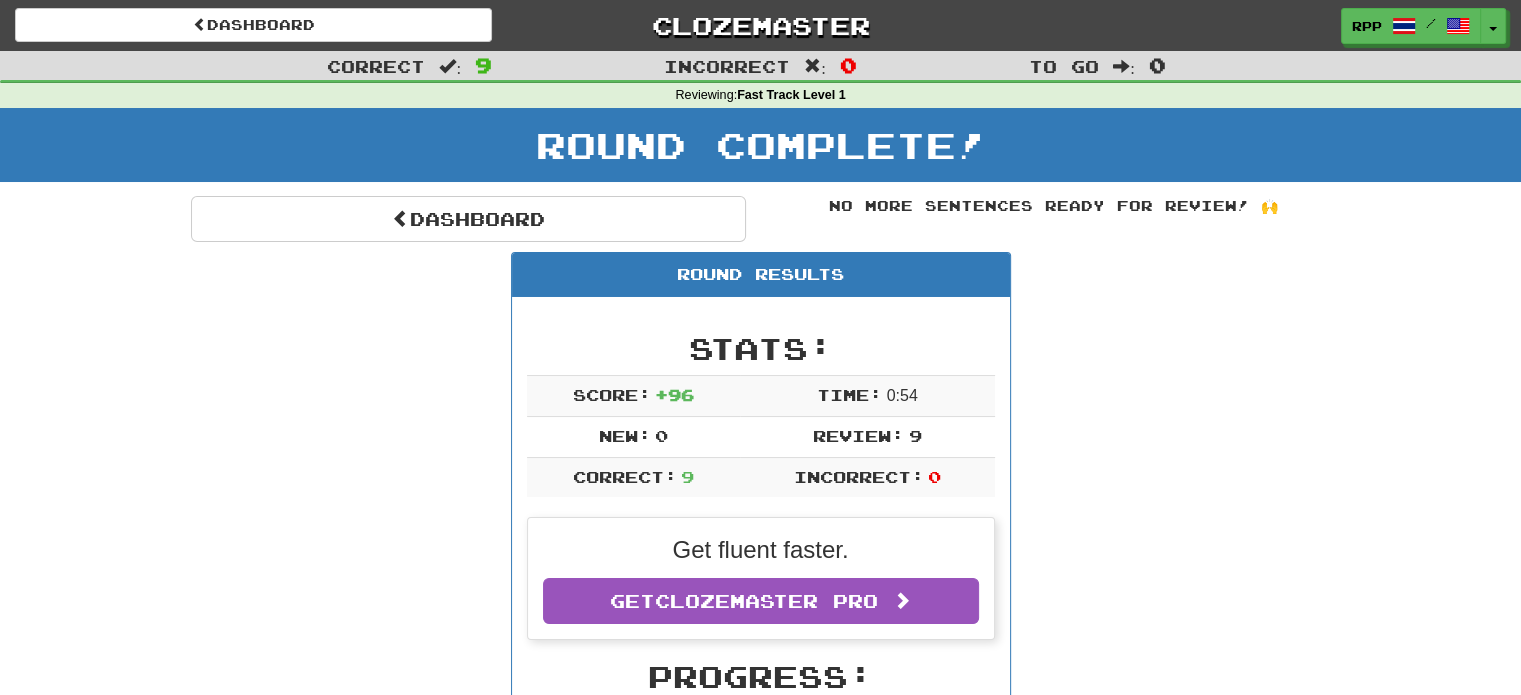 click on "Dashboard
Clozemaster
RPP
/
Toggle Dropdown
Dashboard
Leaderboard
Activity Feed
Notifications
Profile
Discussions
한국어
/
English
Streak:
0
Review:
20
Points Today: 0
ภาษาไทย
/
English
Streak:
1
Review:
9
Points Today: 104
Español
/
English
Streak:
0
Review:
20
Points Today: 0
Français
/
English
Streak:
0
Review:
20
Points Today: 0
中文
/
English
Streak:
0
Review:
20
Points Today: 0
日本語
/
English
Streak:
0
Review:
20
Points Today: 0
Languages
Account
Logout
RPP
/
Toggle Dropdown
Dashboard
Leaderboard" at bounding box center [760, 25] 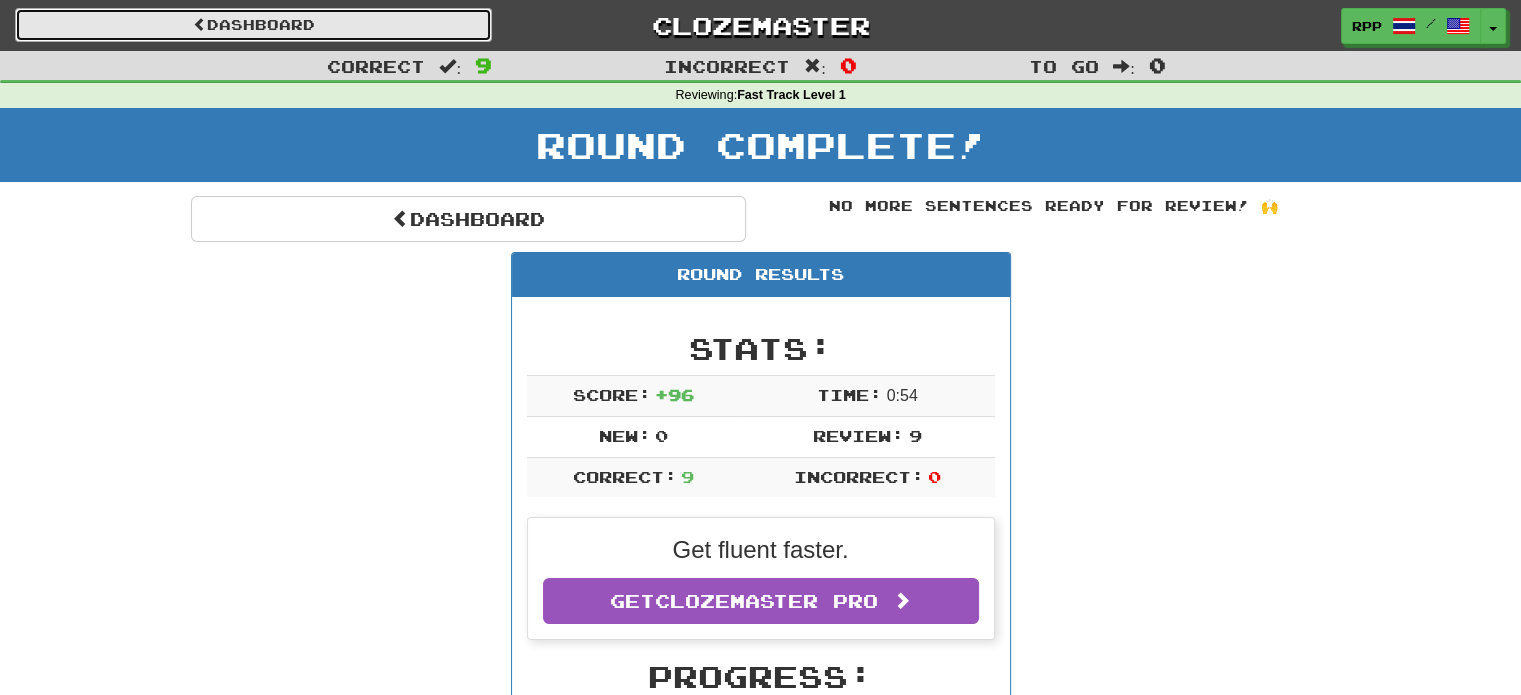 drag, startPoint x: 389, startPoint y: 47, endPoint x: 422, endPoint y: 12, distance: 48.104053 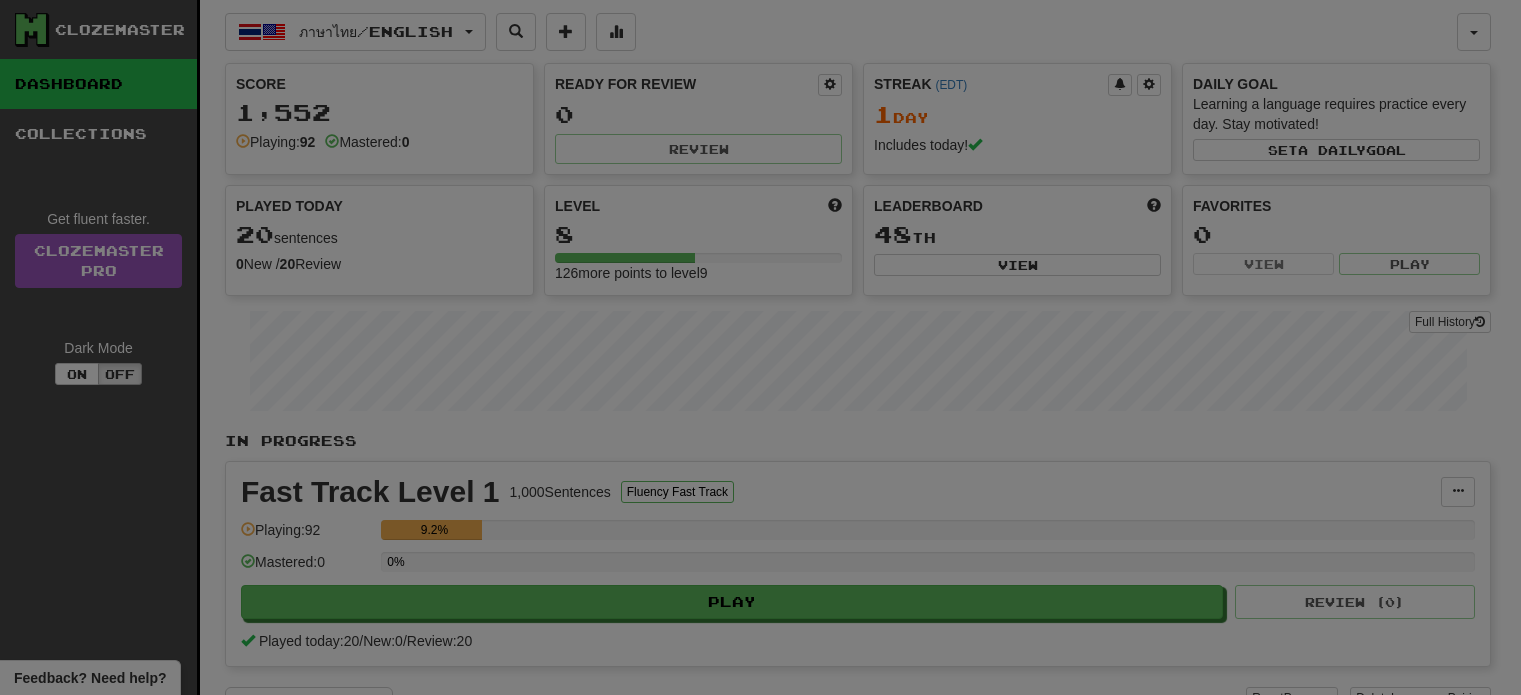 select on "**" 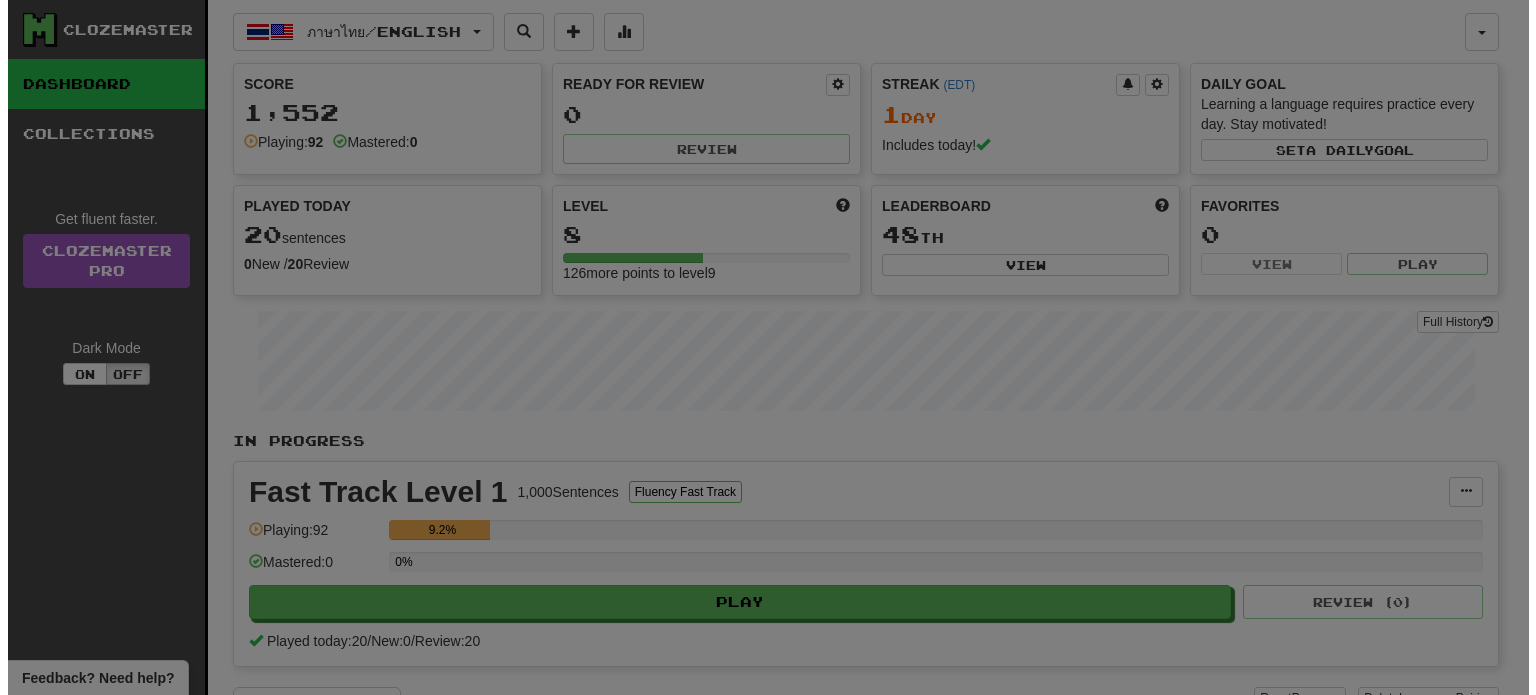 scroll, scrollTop: 0, scrollLeft: 0, axis: both 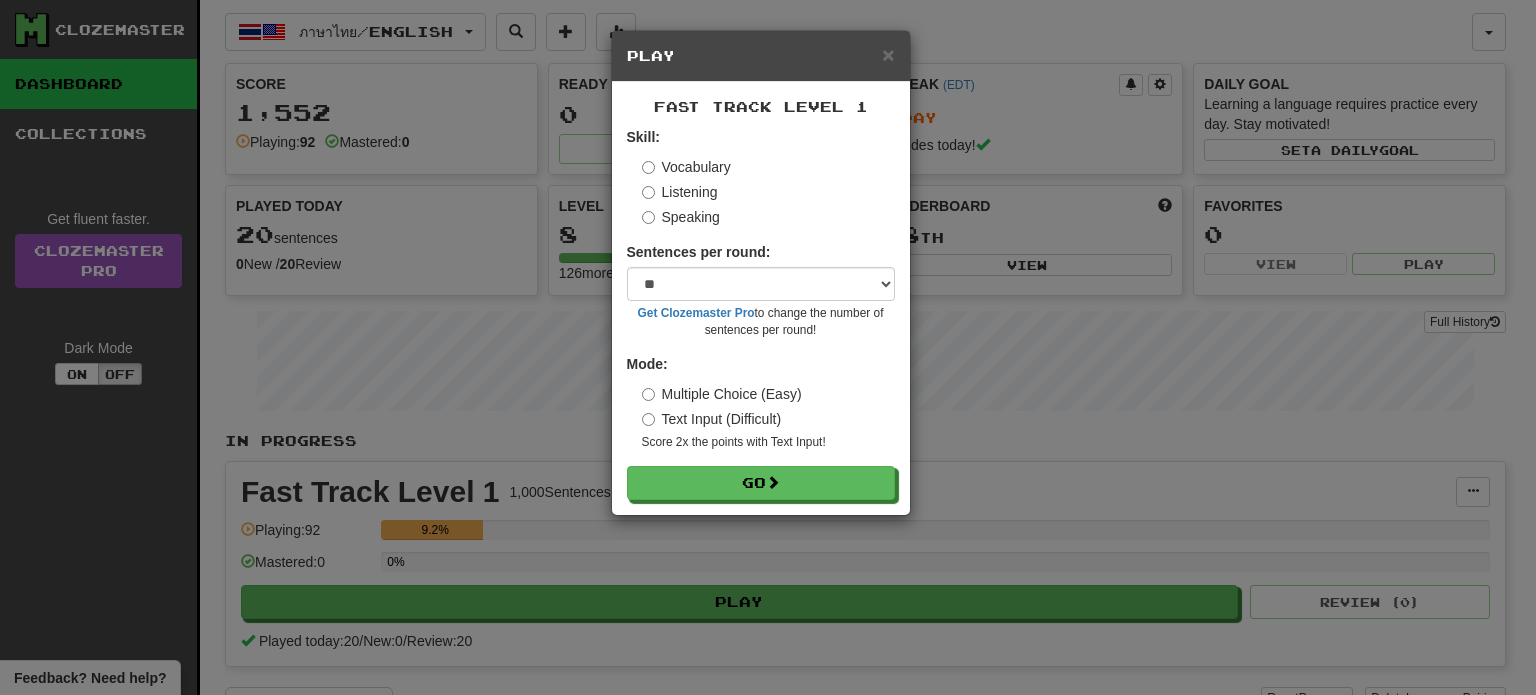 click on "Speaking" at bounding box center [681, 217] 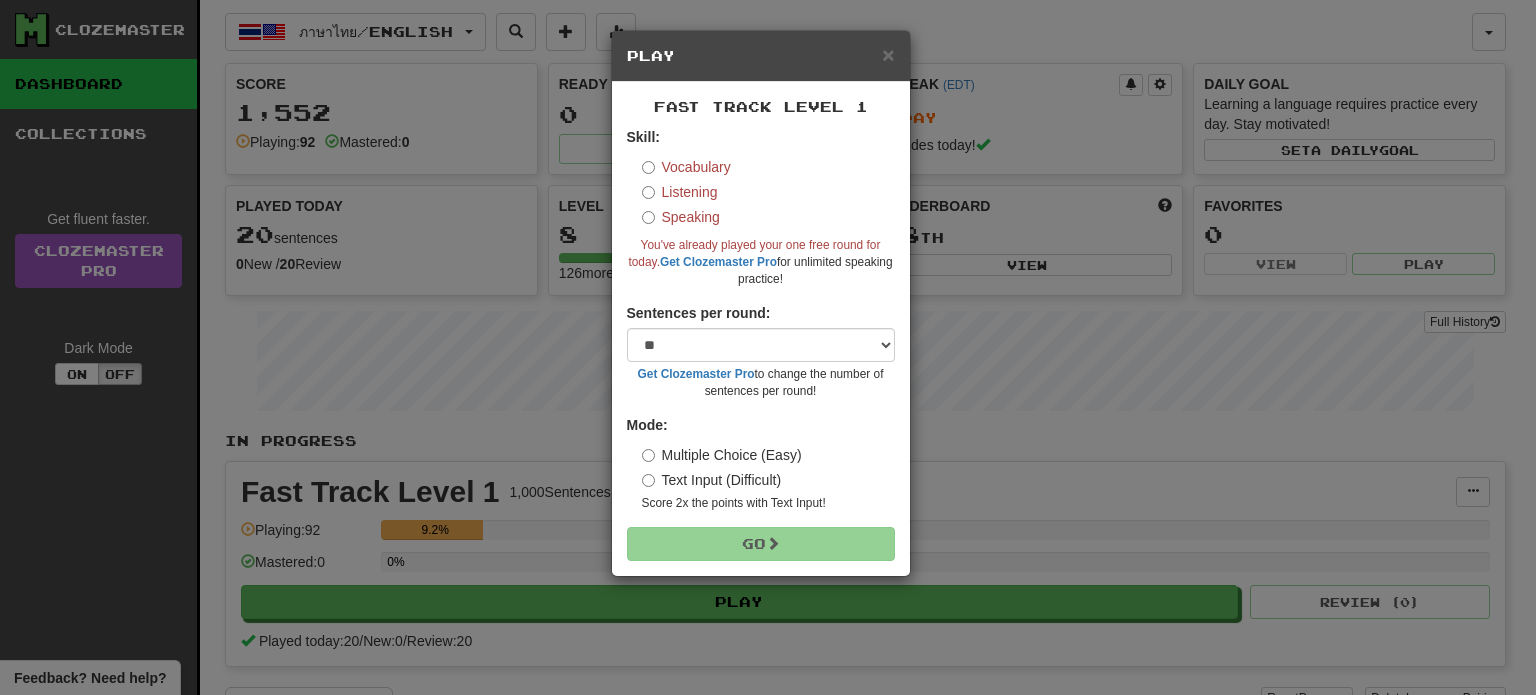 click on "Listening" at bounding box center (680, 192) 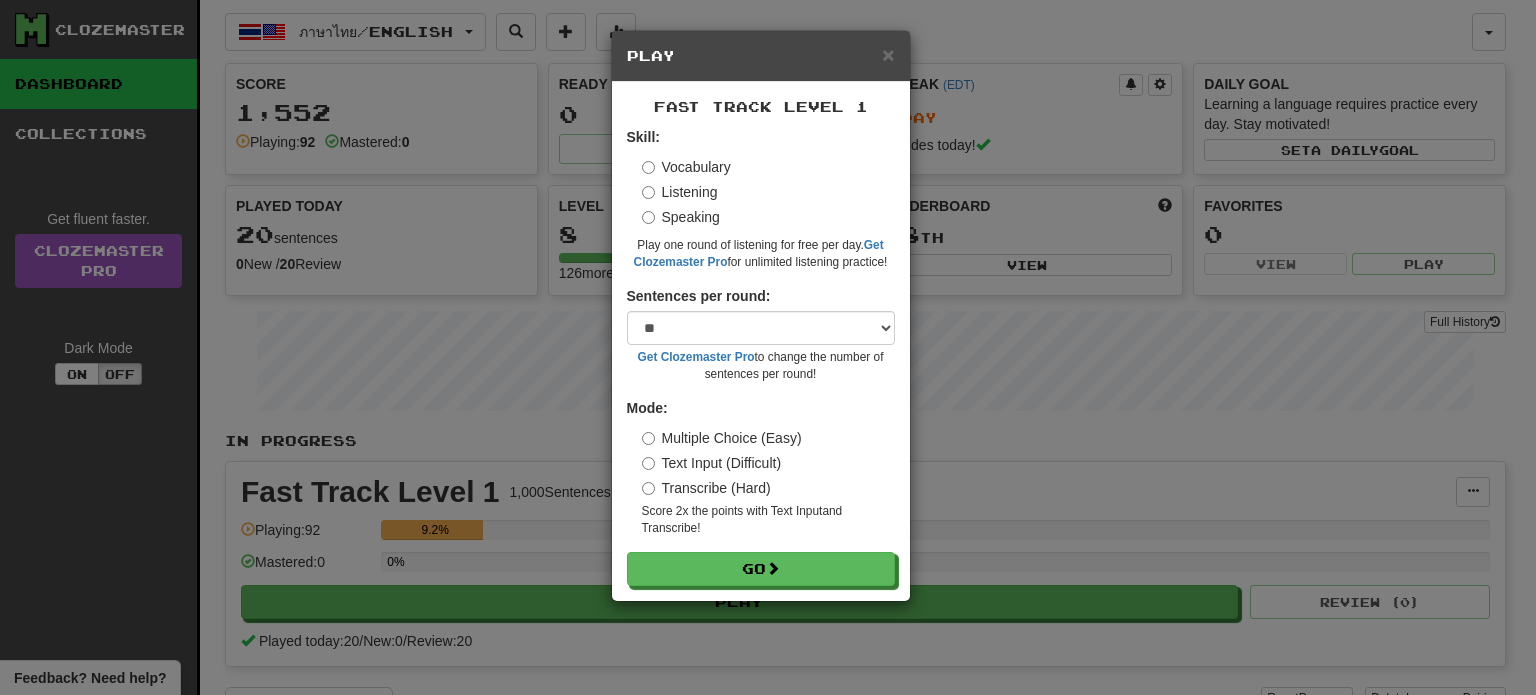 click on "Vocabulary Listening Speaking" at bounding box center (768, 192) 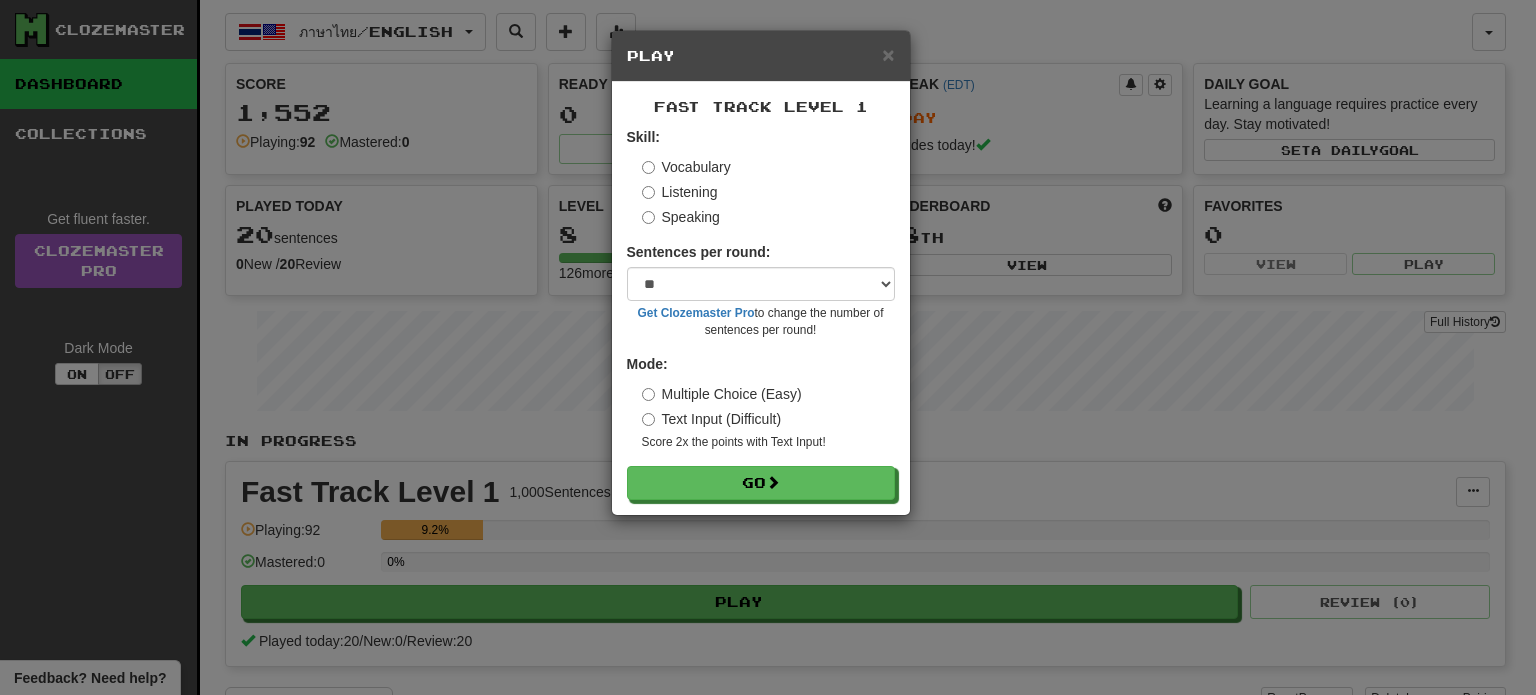click on "Listening" at bounding box center (680, 192) 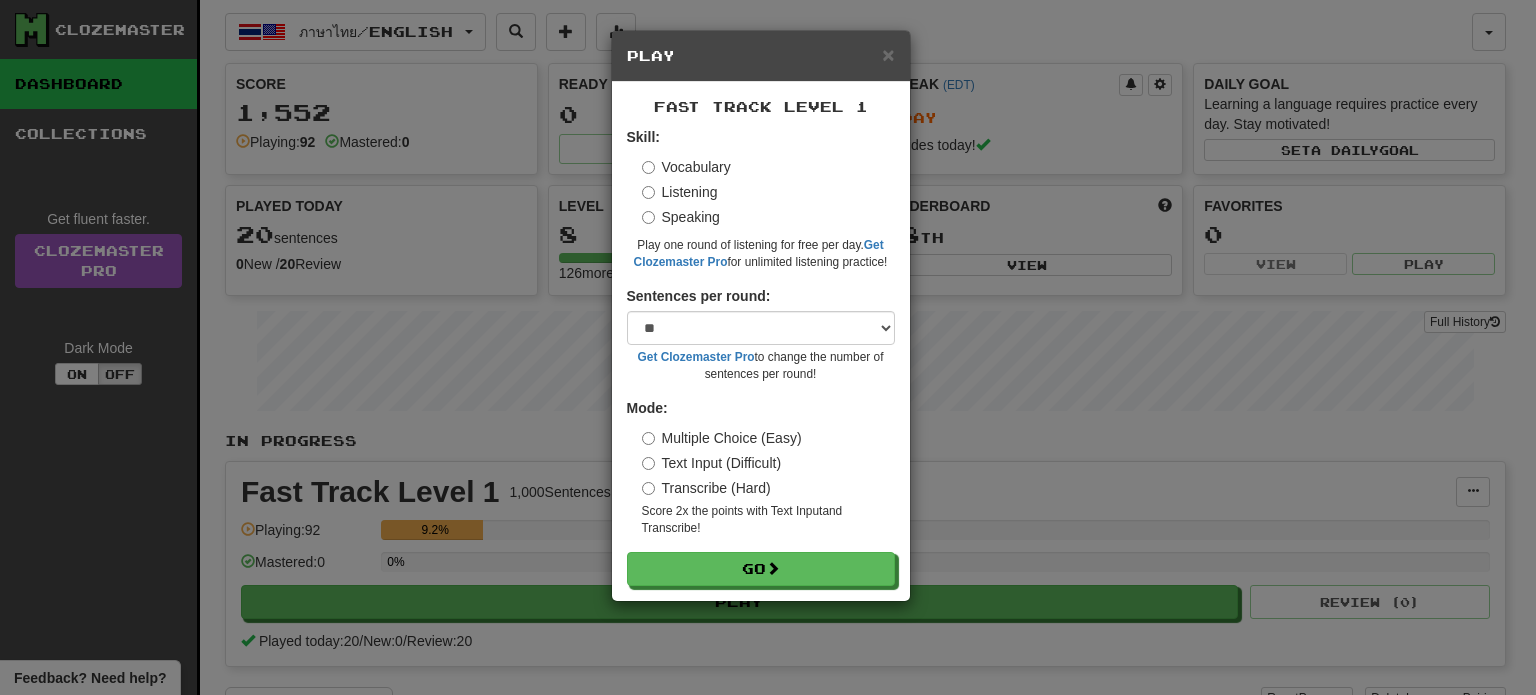 click on "Vocabulary" at bounding box center (686, 167) 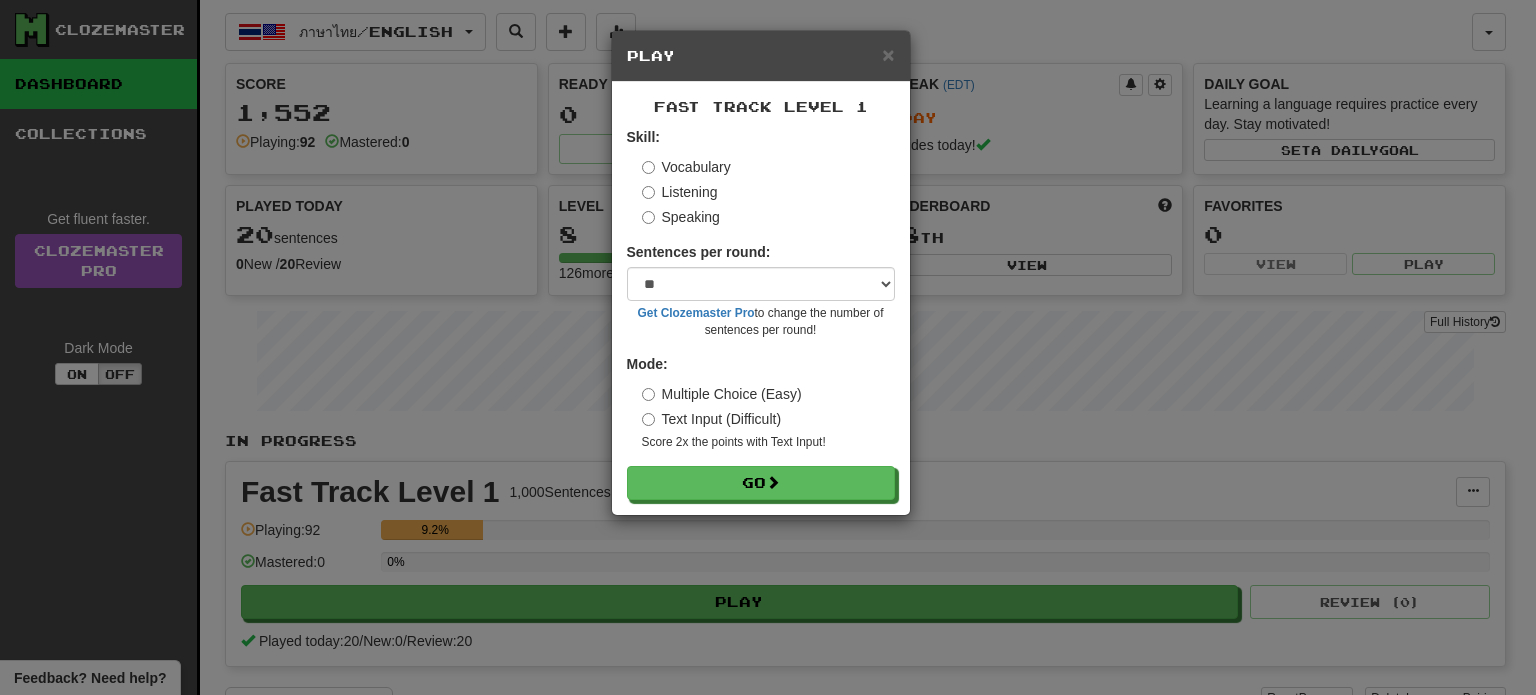 click on "Listening" at bounding box center (680, 192) 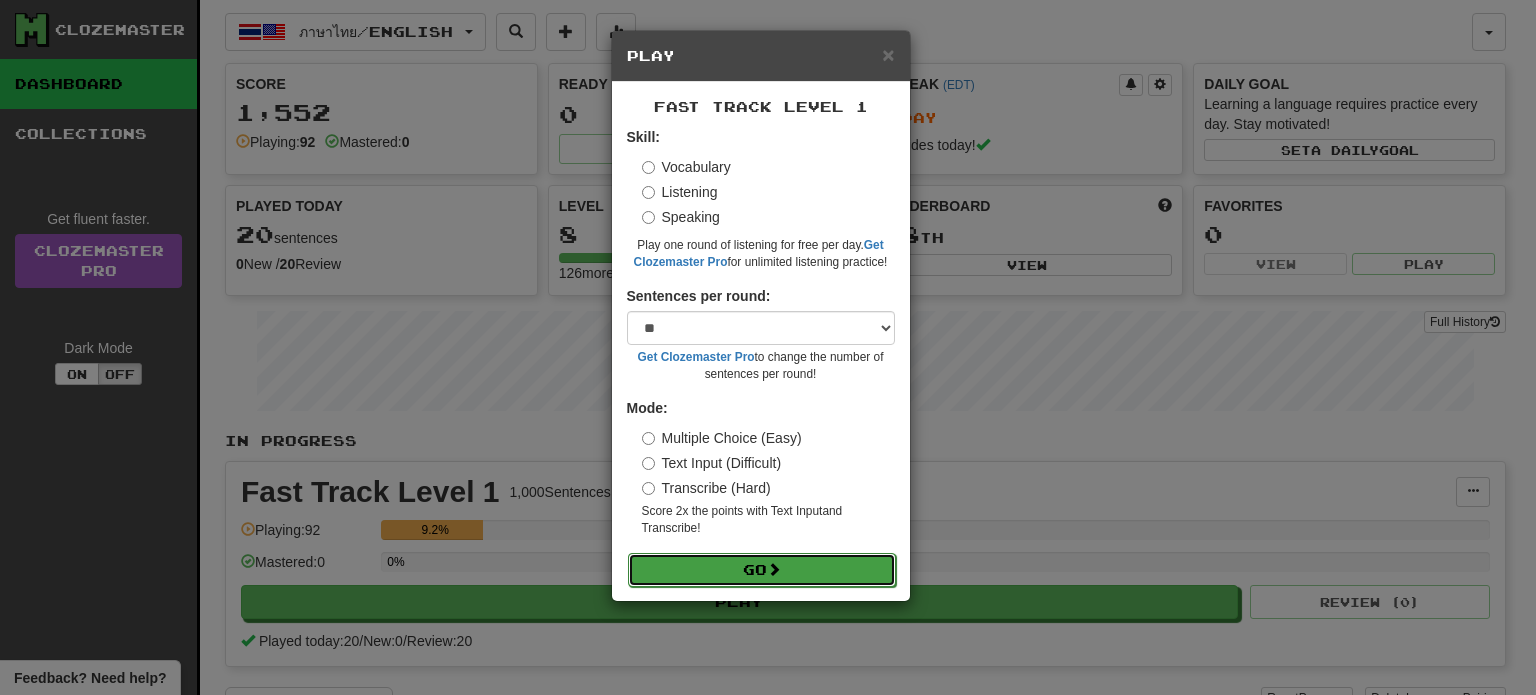 click on "Go" at bounding box center [762, 570] 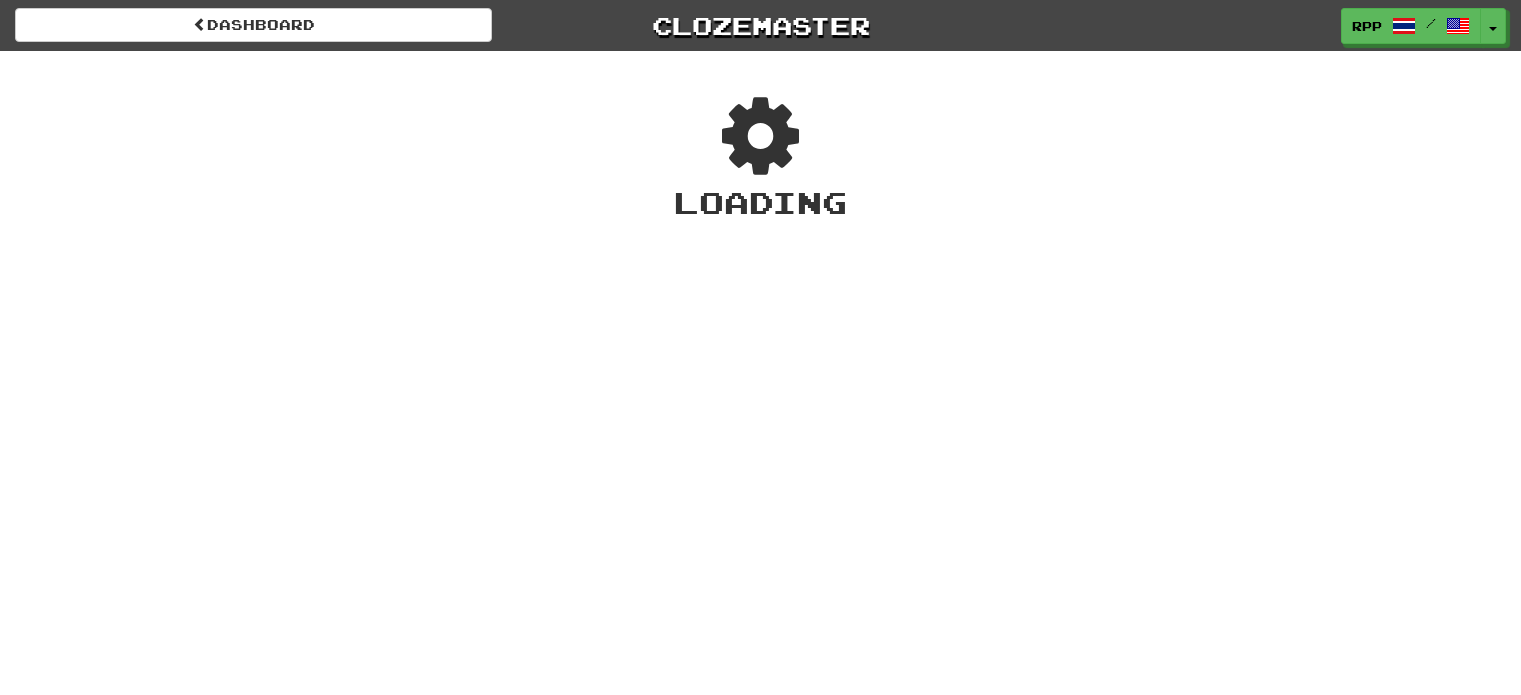 scroll, scrollTop: 0, scrollLeft: 0, axis: both 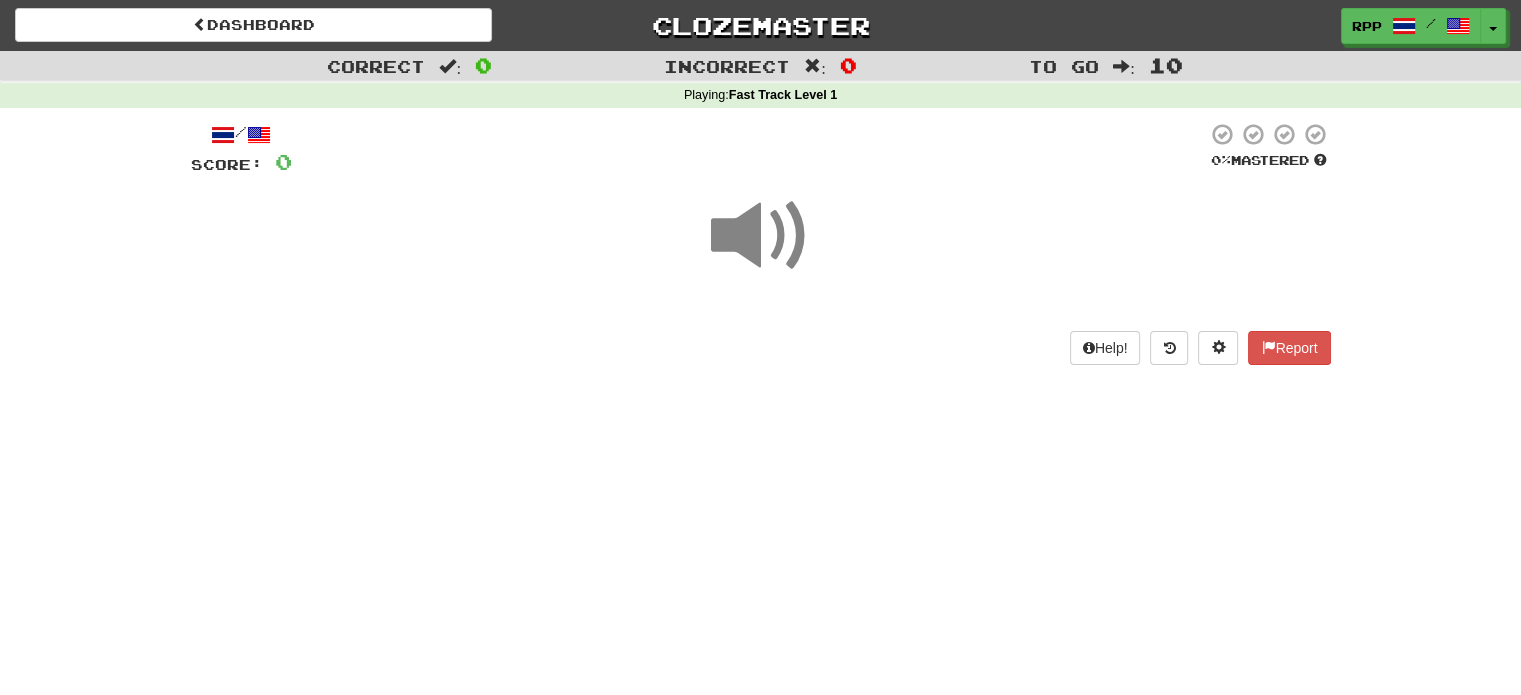click at bounding box center [761, 236] 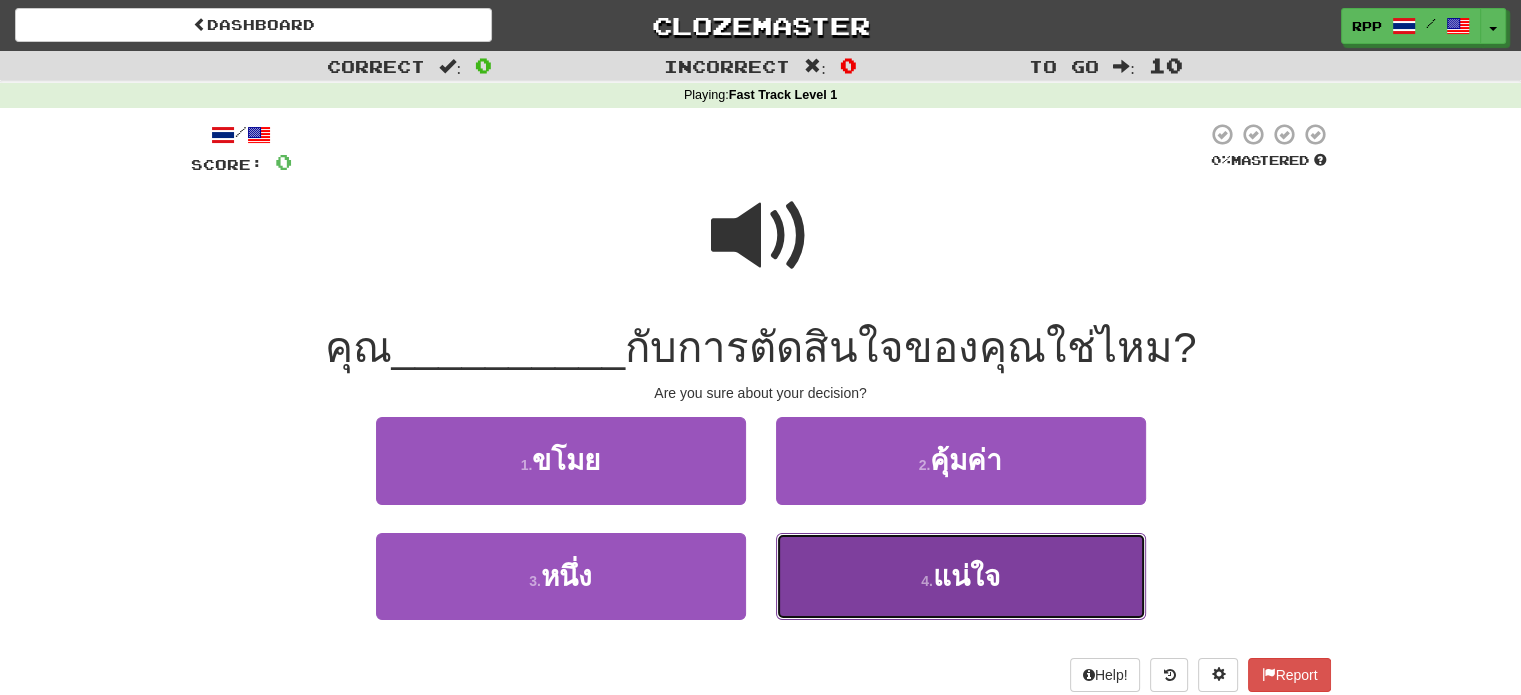 click on "4 .  แน่ใจ" at bounding box center (961, 576) 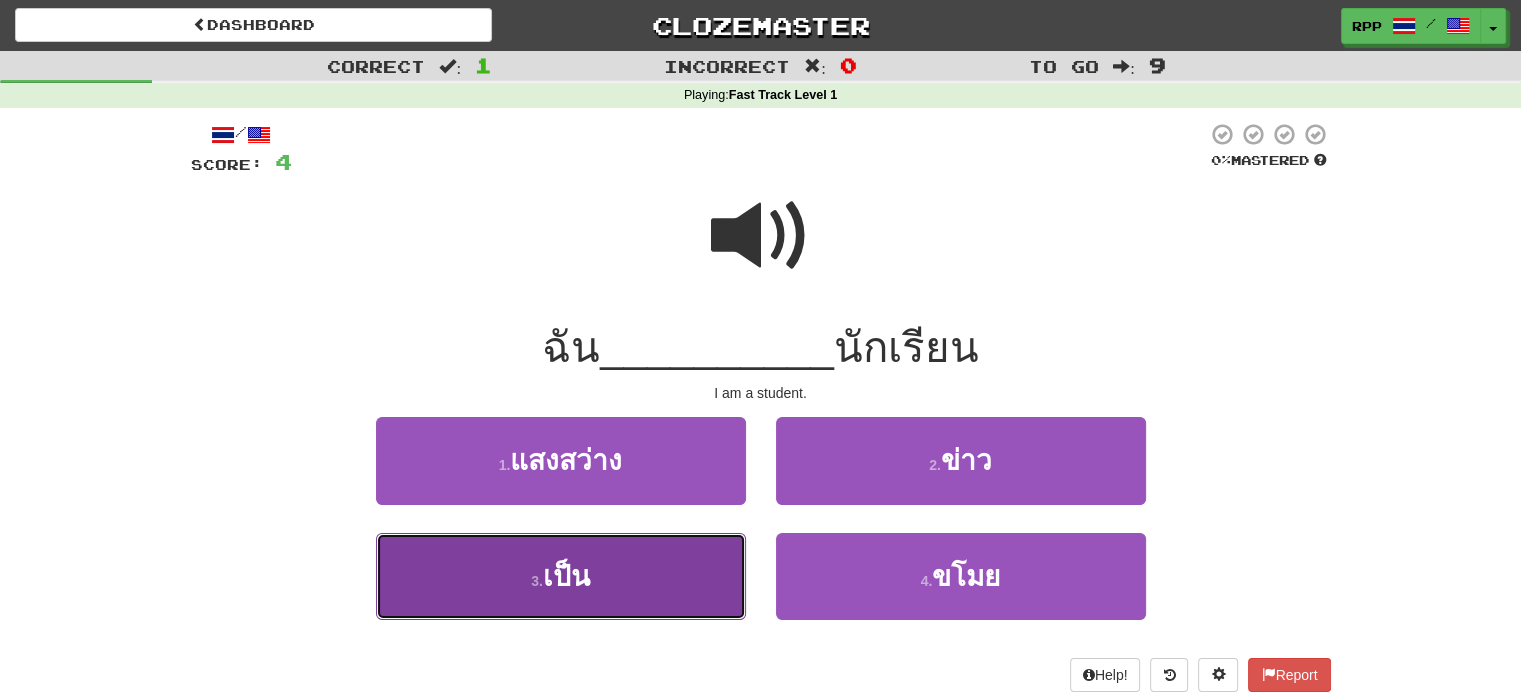 click on "3 .  เป็น" at bounding box center [561, 576] 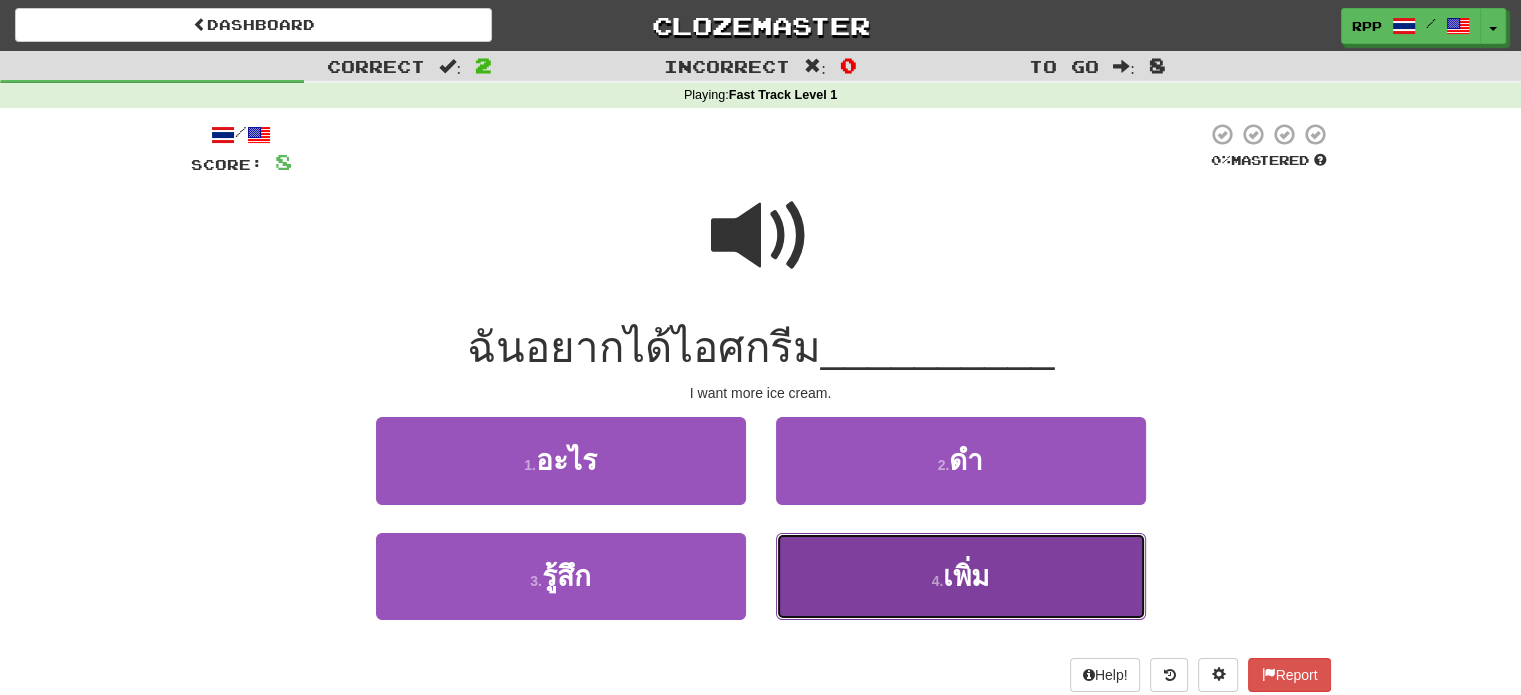 click on "4 .  เพิ่ม" at bounding box center (961, 576) 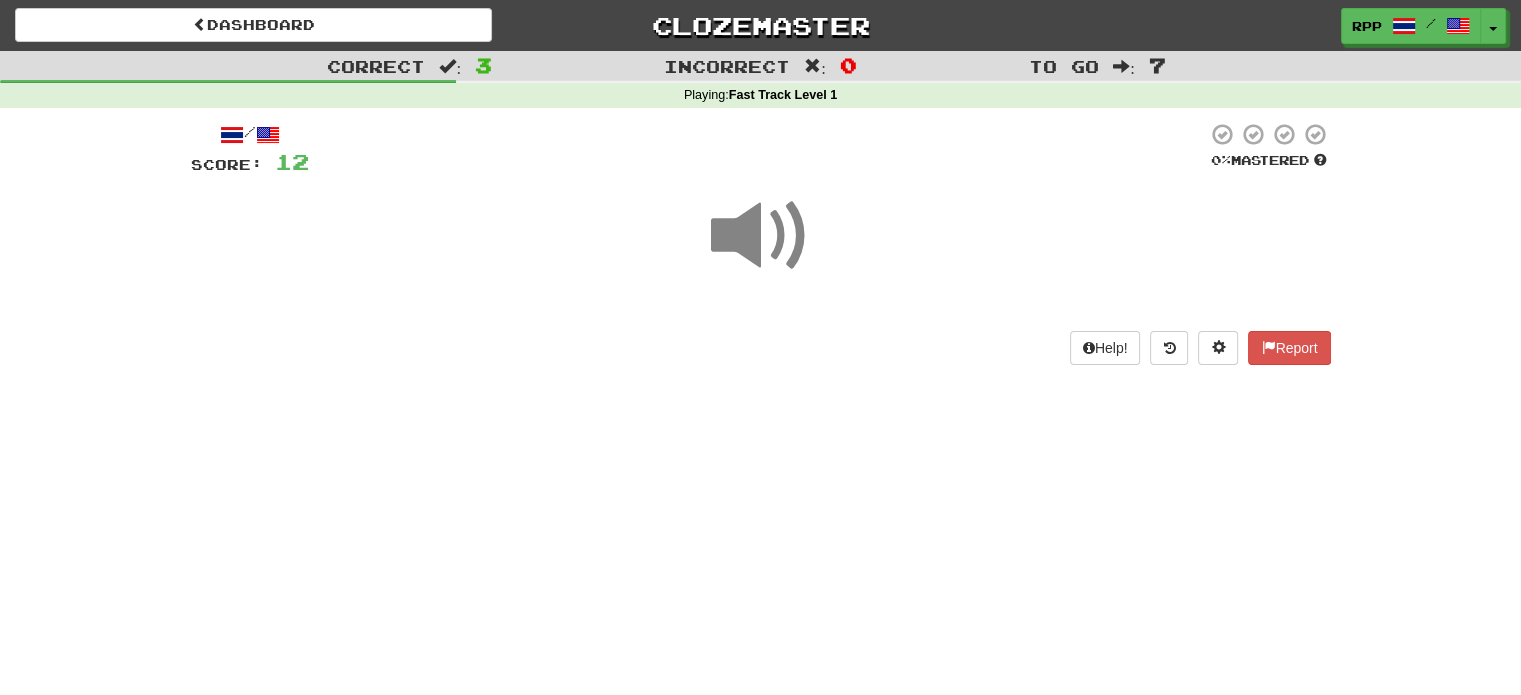 click on "Dashboard
RPP
/
Toggle Dropdown
Dashboard
Leaderboard
Activity Feed
Notifications
Profile
Discussions
[COUNTRY]
/
English
Streak:
0
Review:
20
Points Today: 0
[COUNTRY]
/
English
Streak:
1
Review:
0
Points Today: 200
[COUNTRY]
/
English
Streak:
0
Review:
20
Points Today: 0
[COUNTRY]
/
English
Streak:
0
Review:
20
Points Today: 0
[COUNTRY]
/
English
Streak:
0
Review:
20
Points Today: 0
[COUNTRY]
/
English
Streak:
0
Review:
20
Points Today: 0
Languages
Account
Logout
RPP
/
Toggle Dropdown
Dashboard" at bounding box center (760, 347) 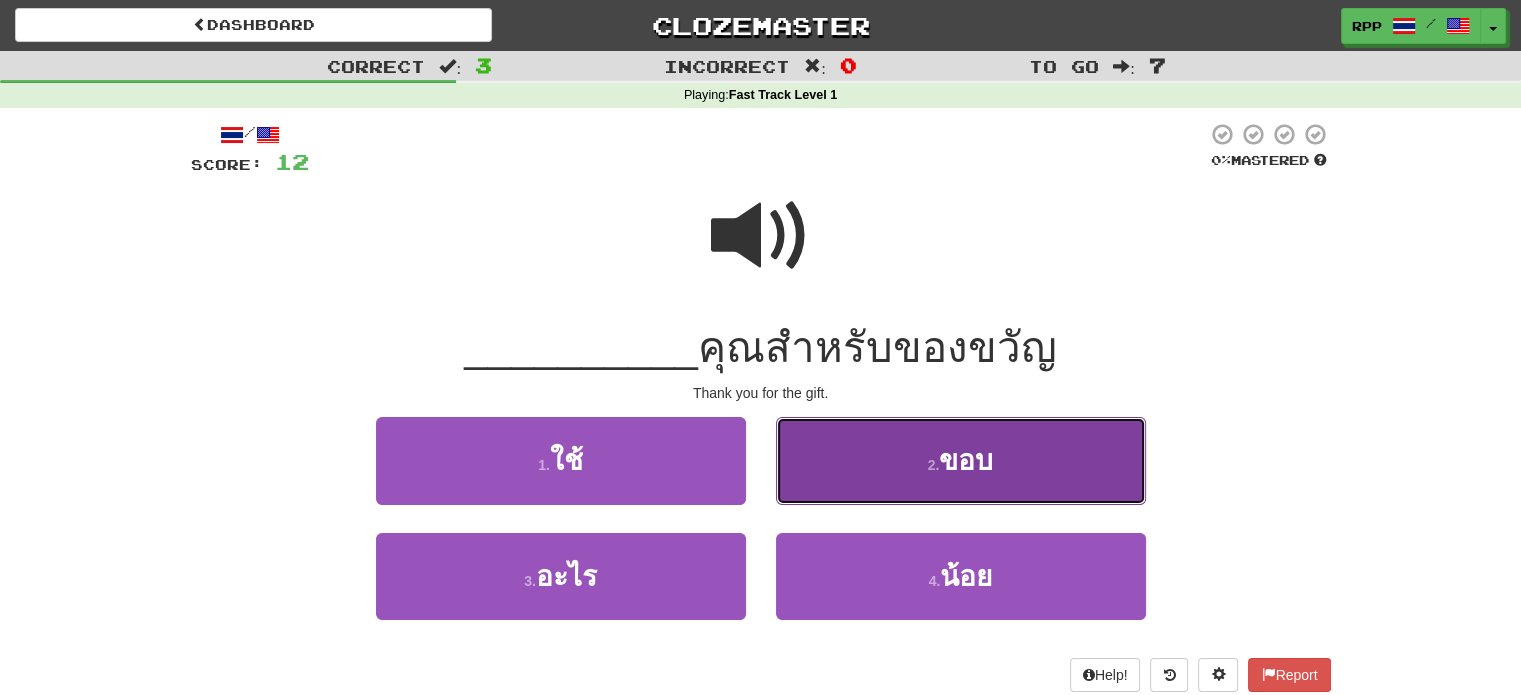 click on "2 .  ขอบ" at bounding box center [961, 460] 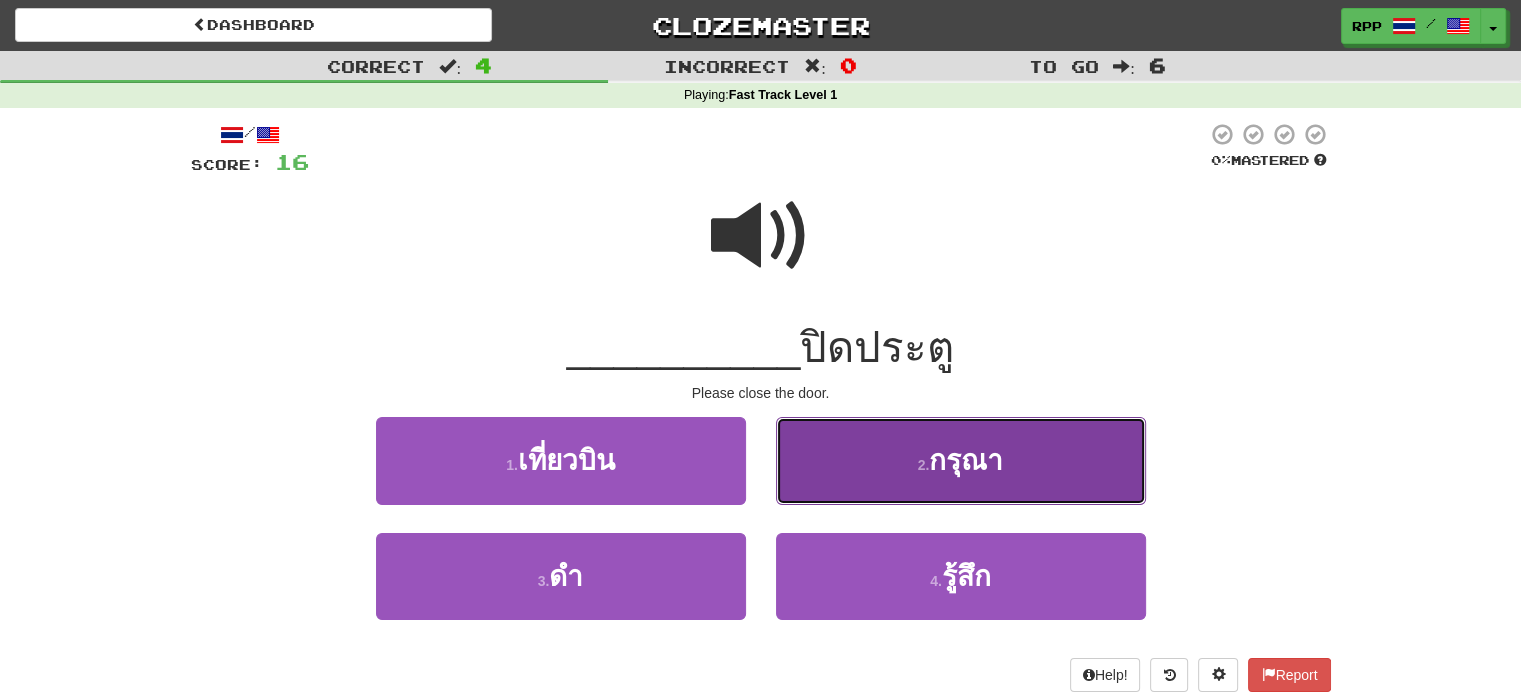 click on "2 .  กรุณา" at bounding box center [961, 460] 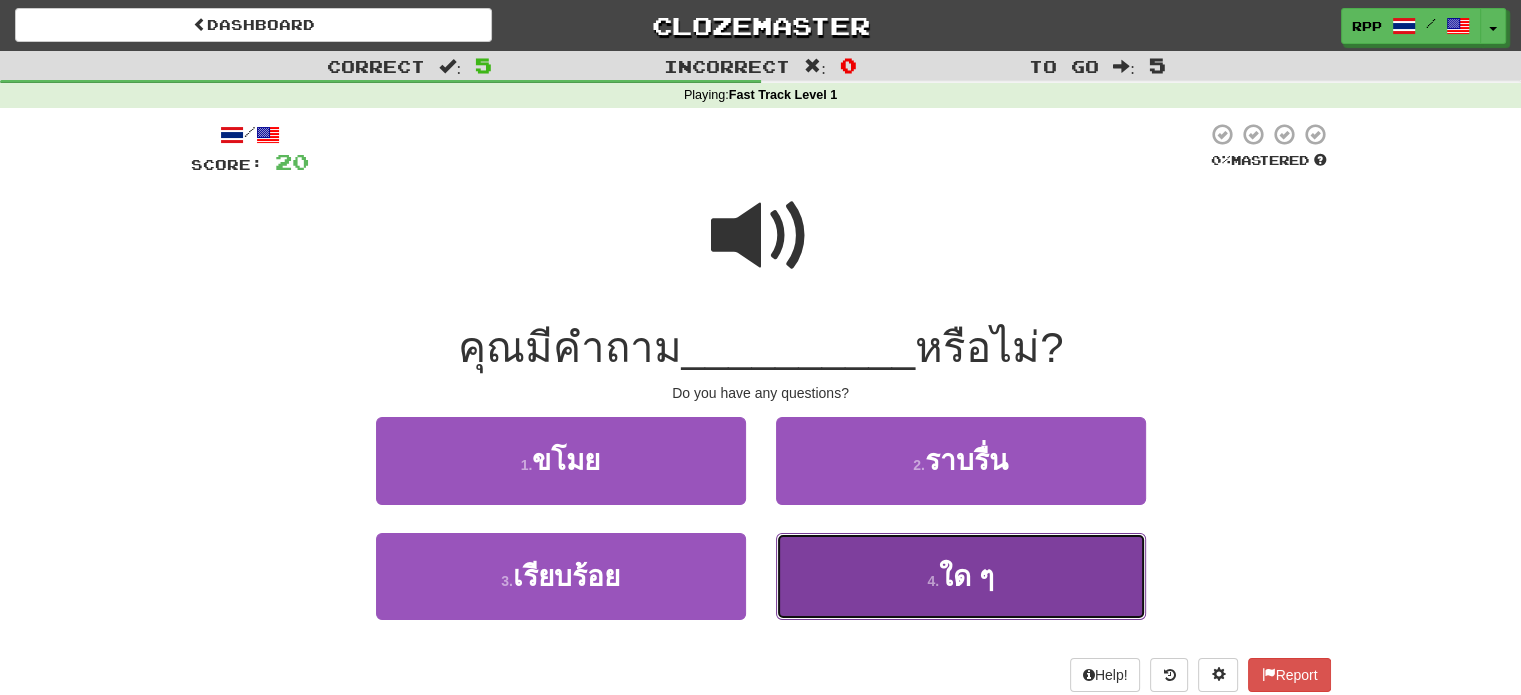 click on "4 .  ใด ๆ" at bounding box center [961, 576] 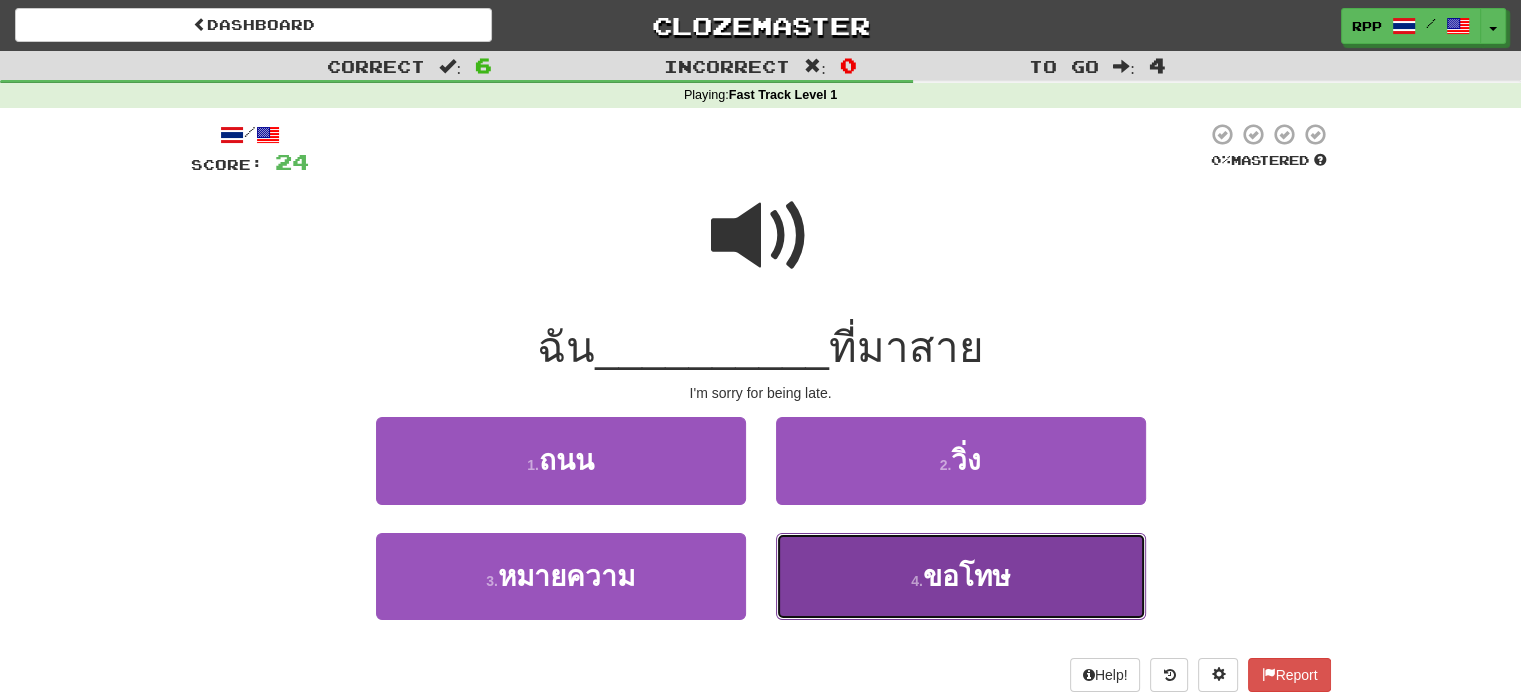 click on "4 .  ขอโทษ" at bounding box center [961, 576] 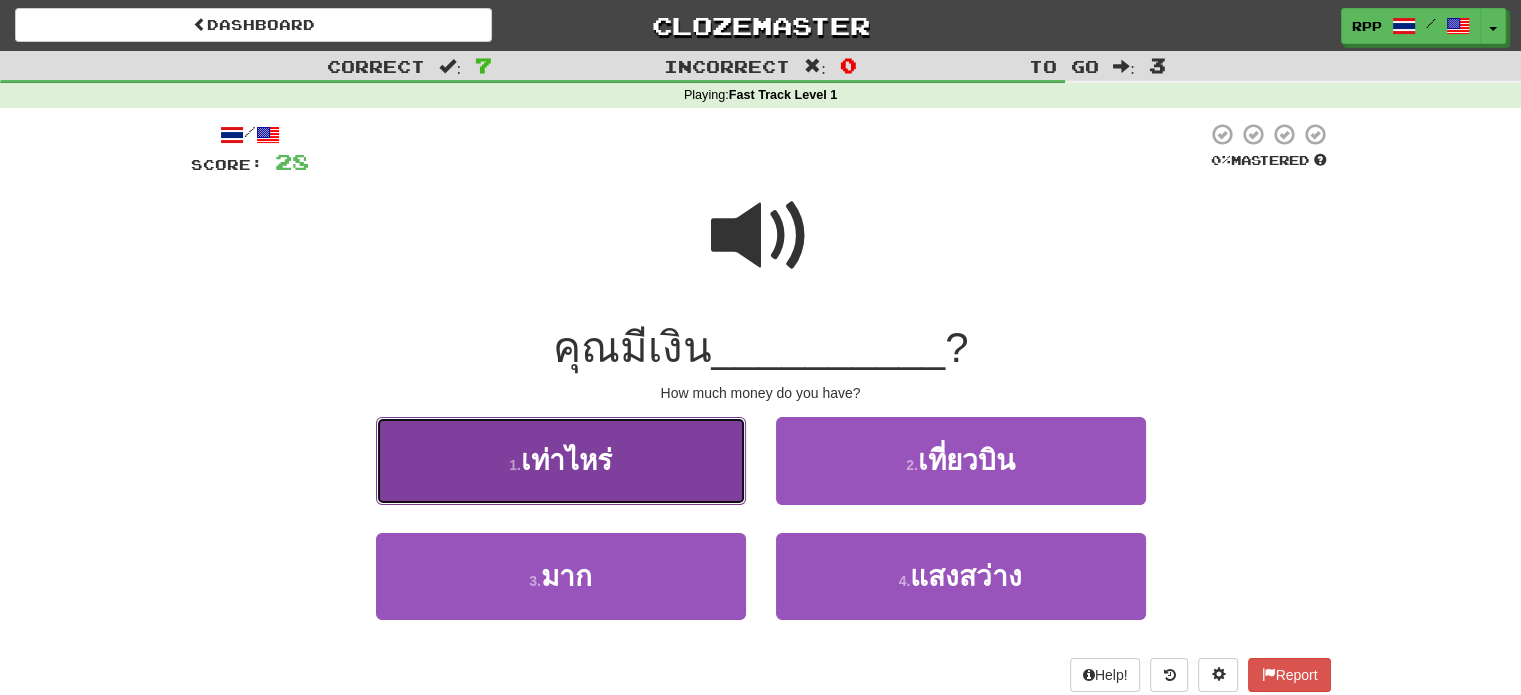 click on "1 .  เท่าไหร่" at bounding box center [561, 460] 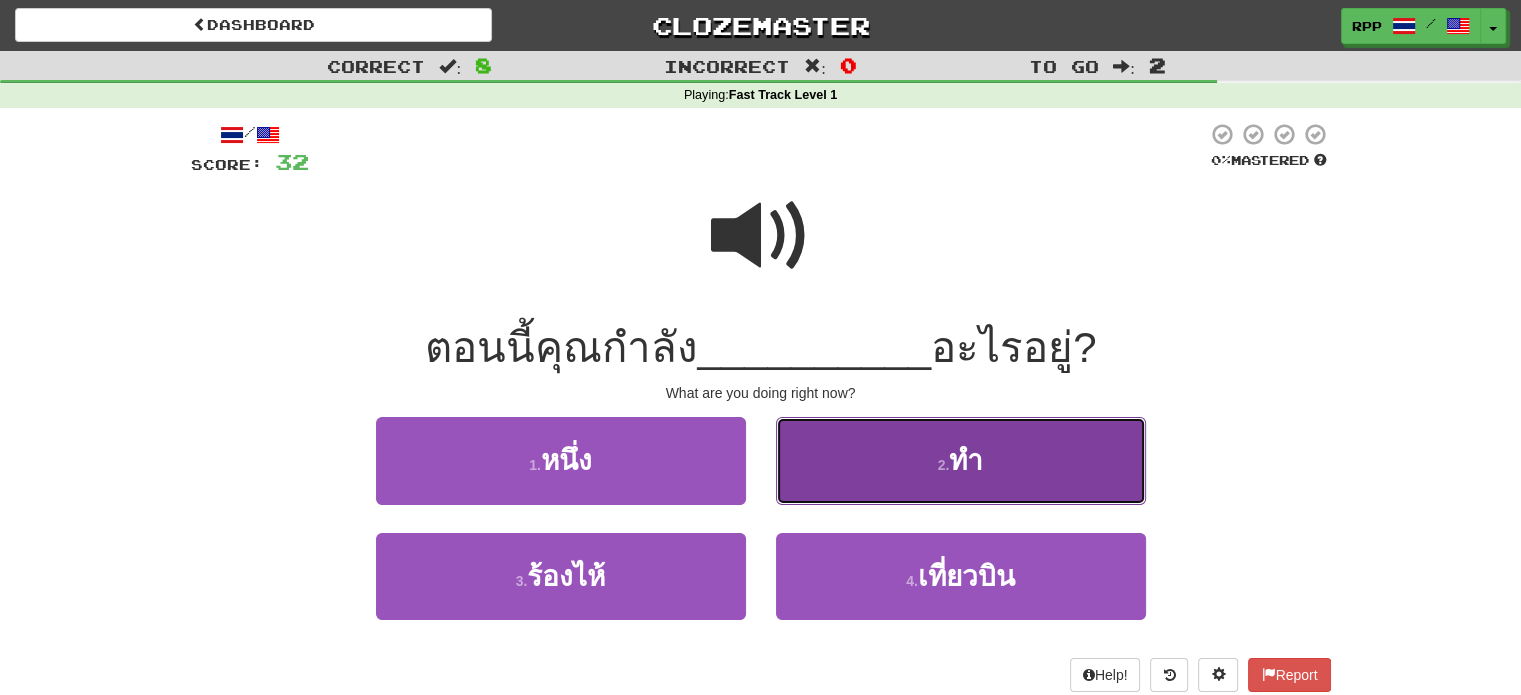 click on "2 .  ทำ" at bounding box center [961, 460] 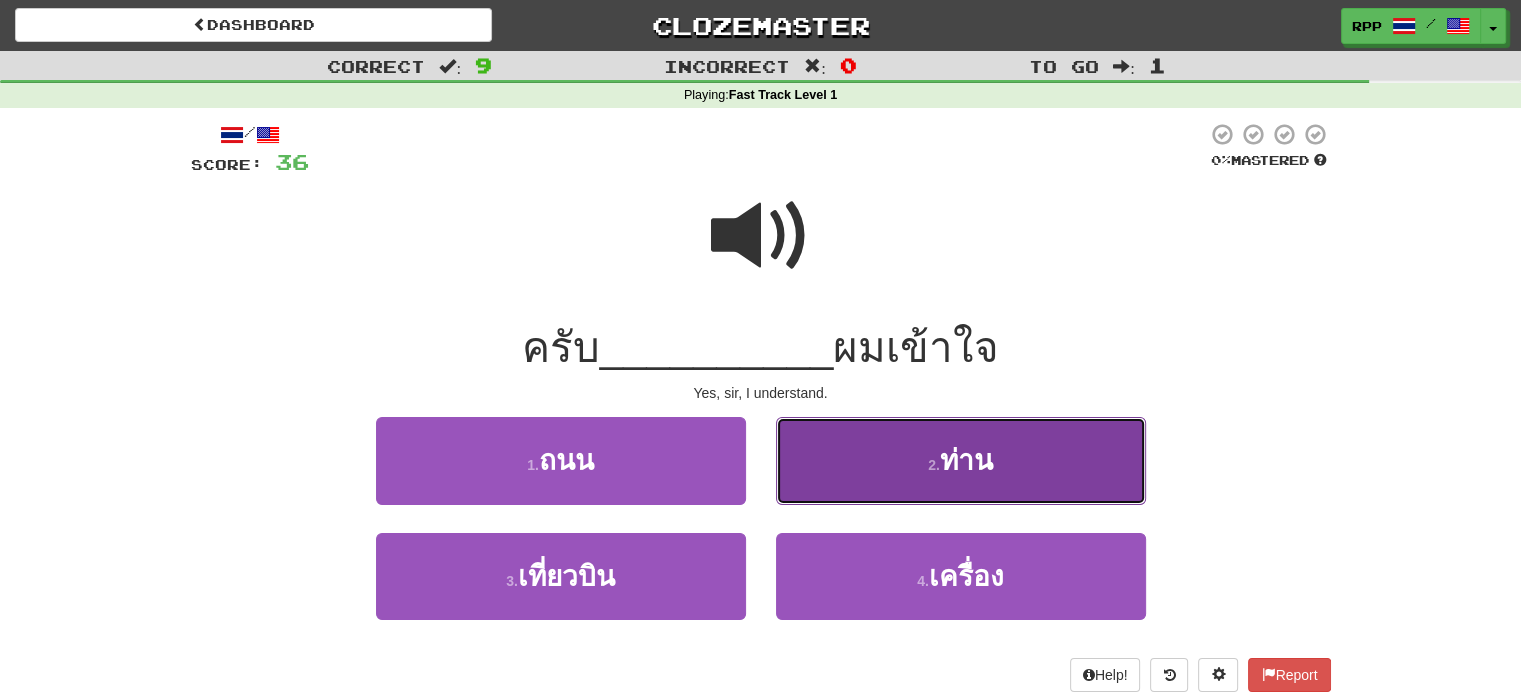 click on "2 .  ท่าน" at bounding box center (961, 460) 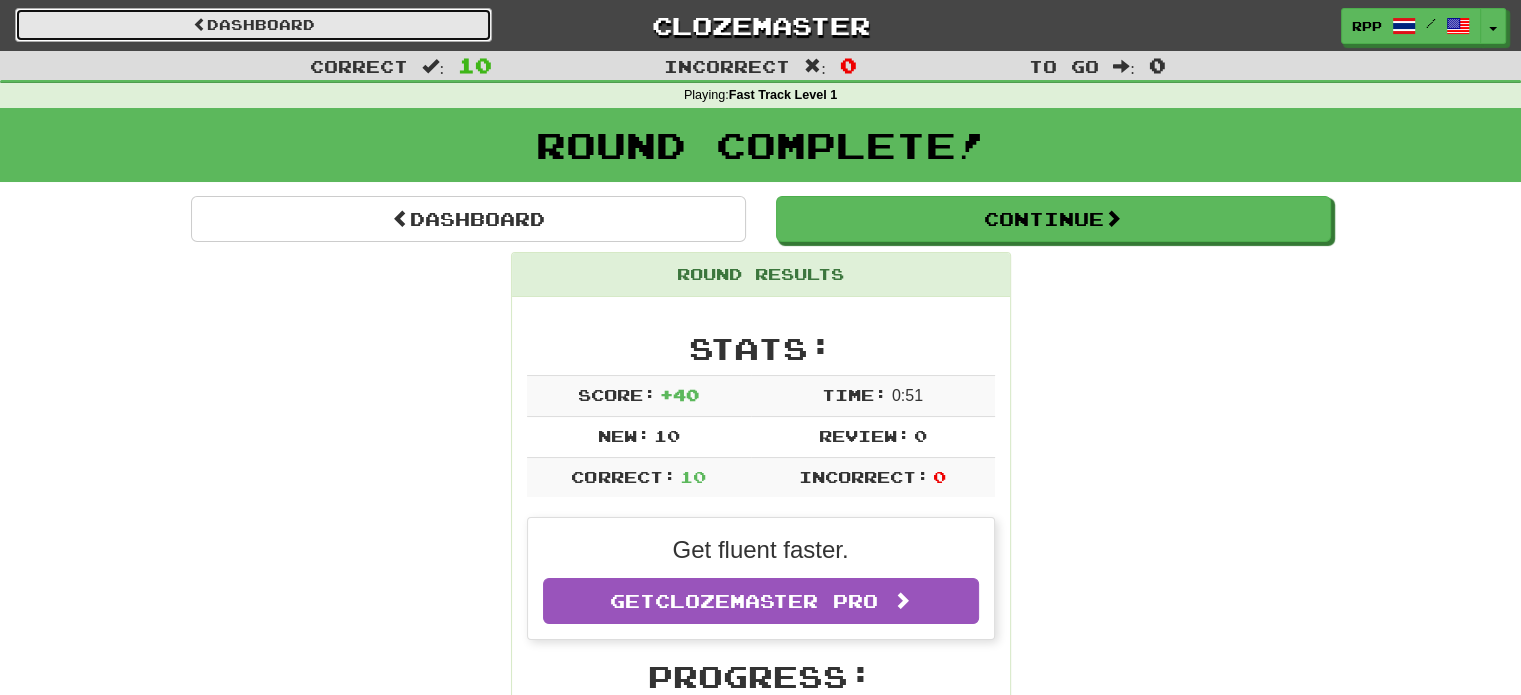 click on "Dashboard" at bounding box center [253, 25] 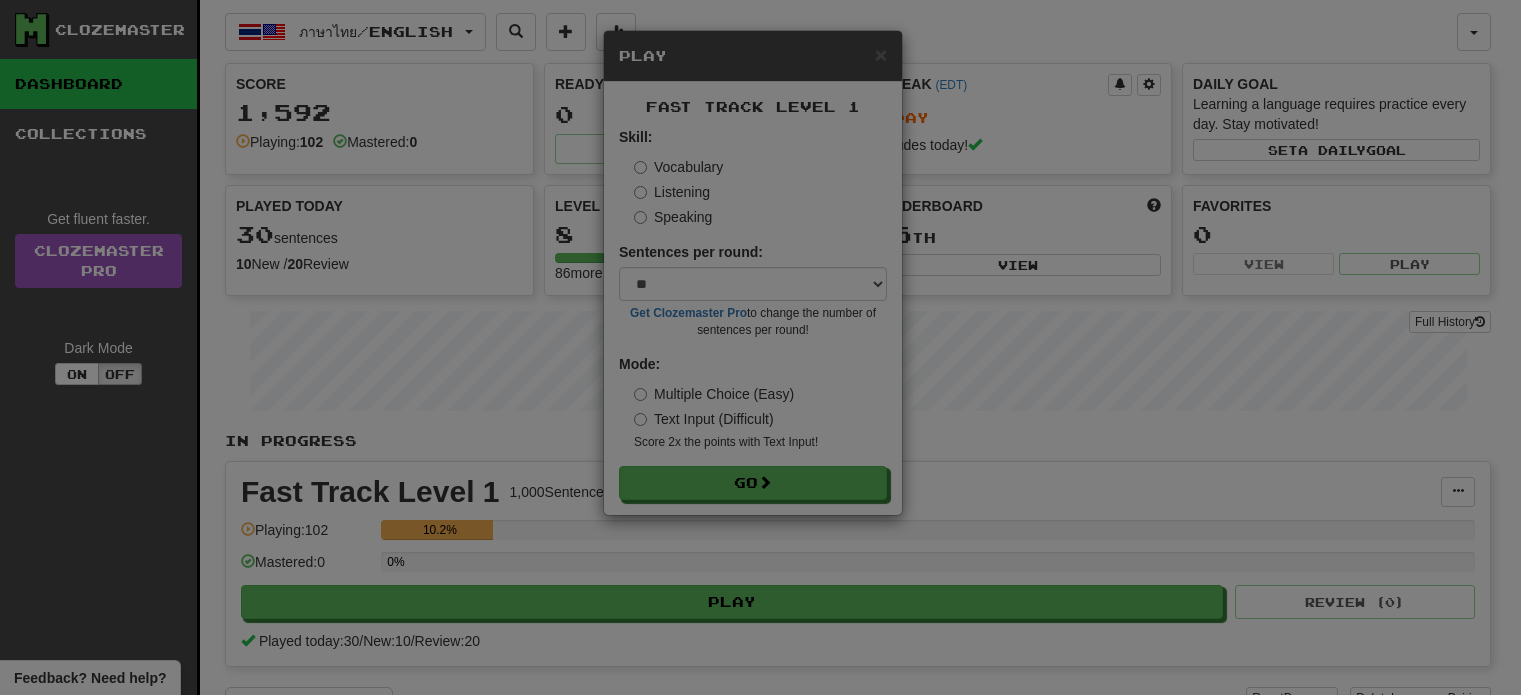 select on "**" 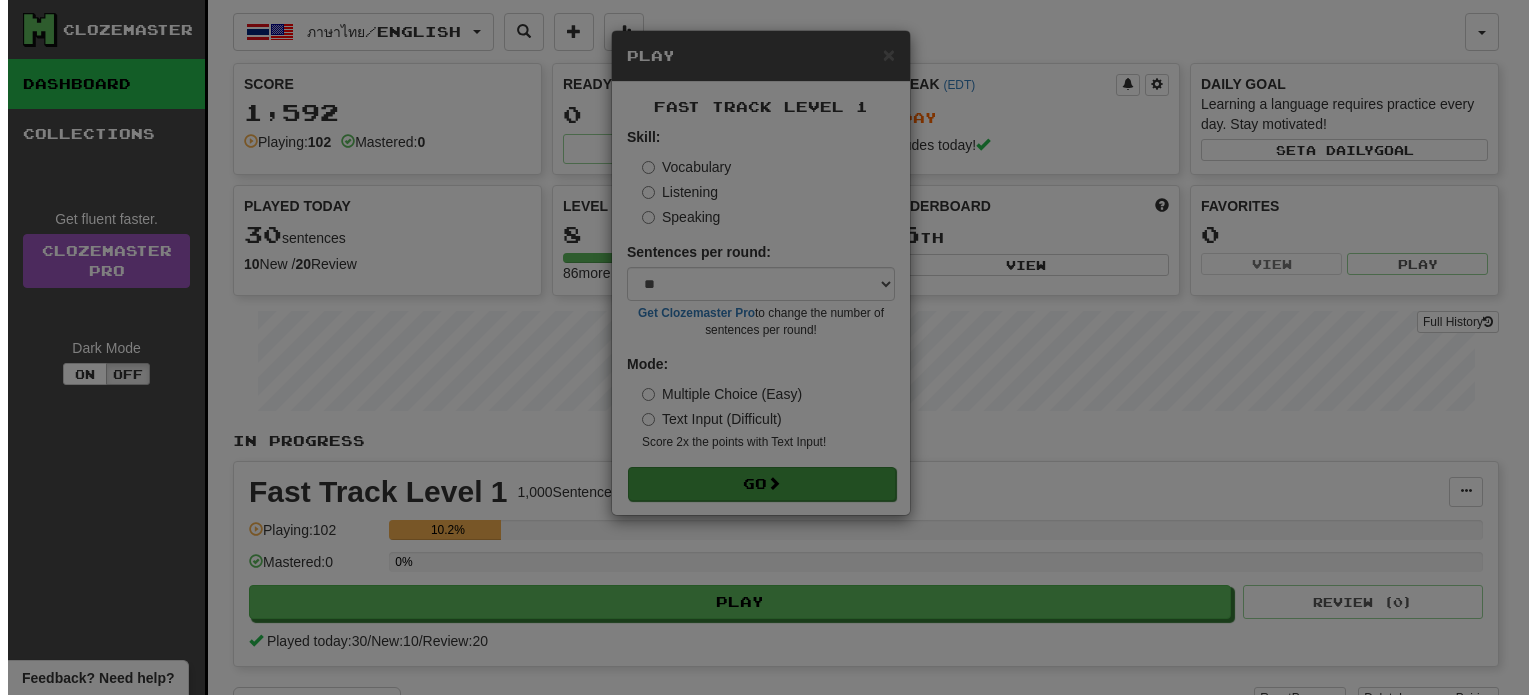 scroll, scrollTop: 0, scrollLeft: 0, axis: both 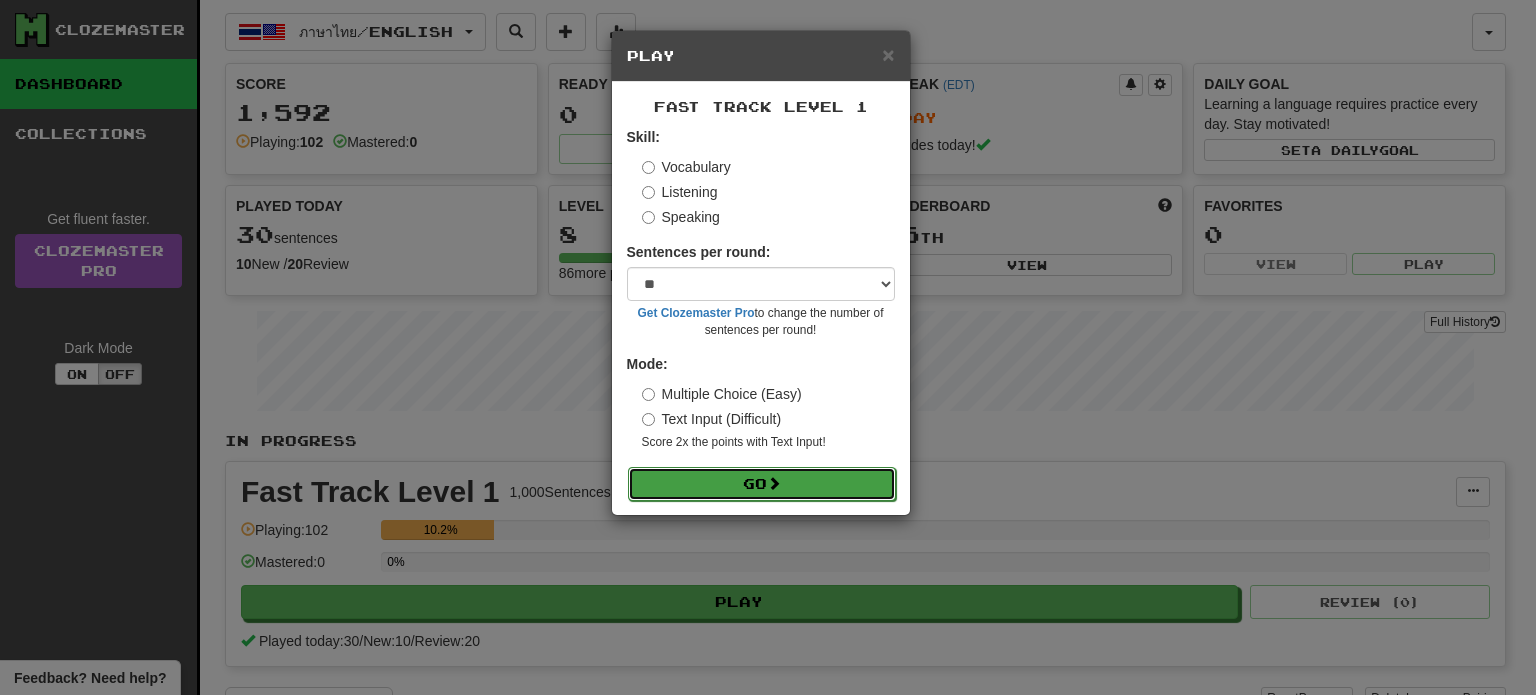 click on "Go" at bounding box center [762, 484] 